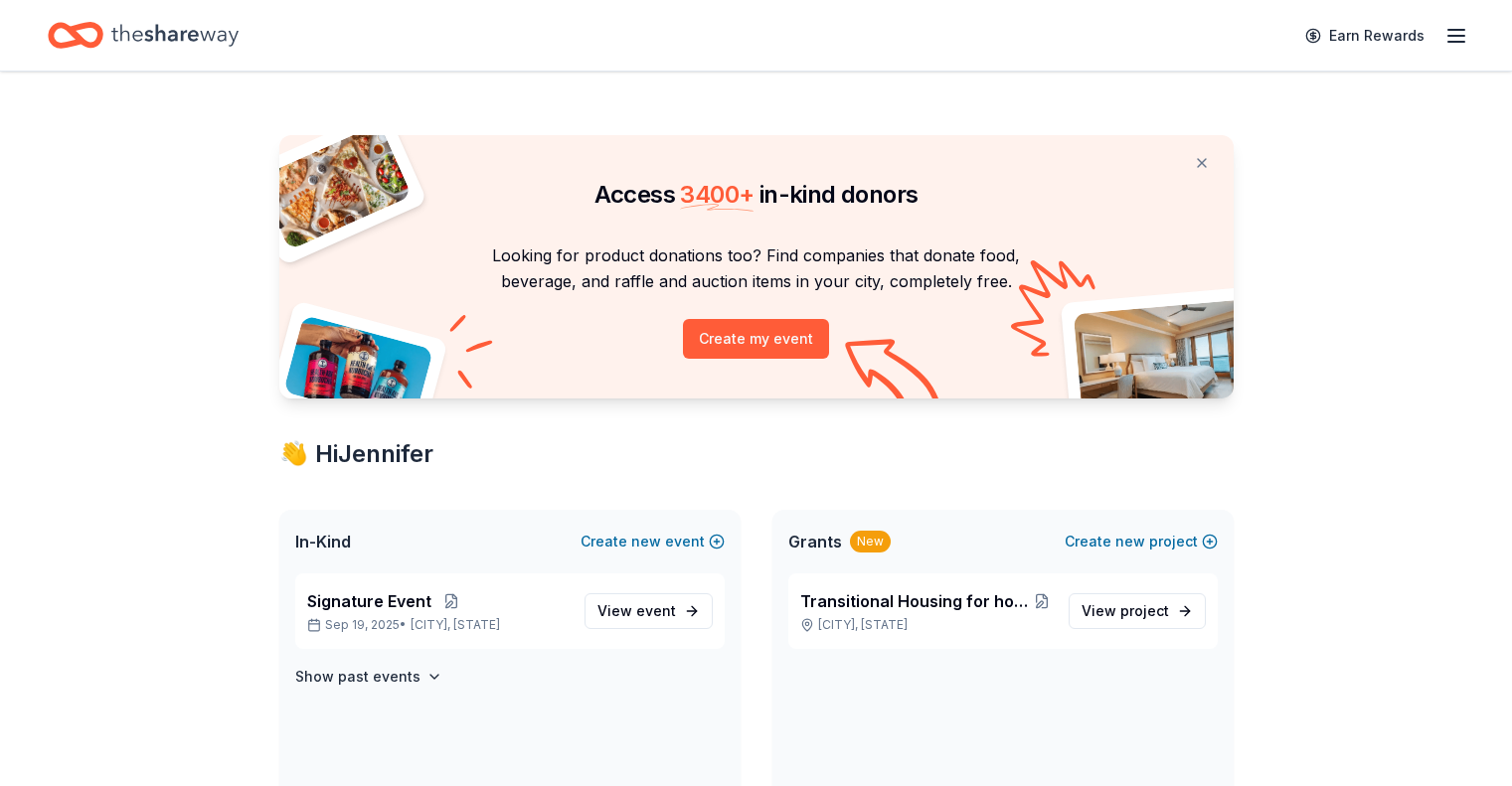 scroll, scrollTop: 0, scrollLeft: 0, axis: both 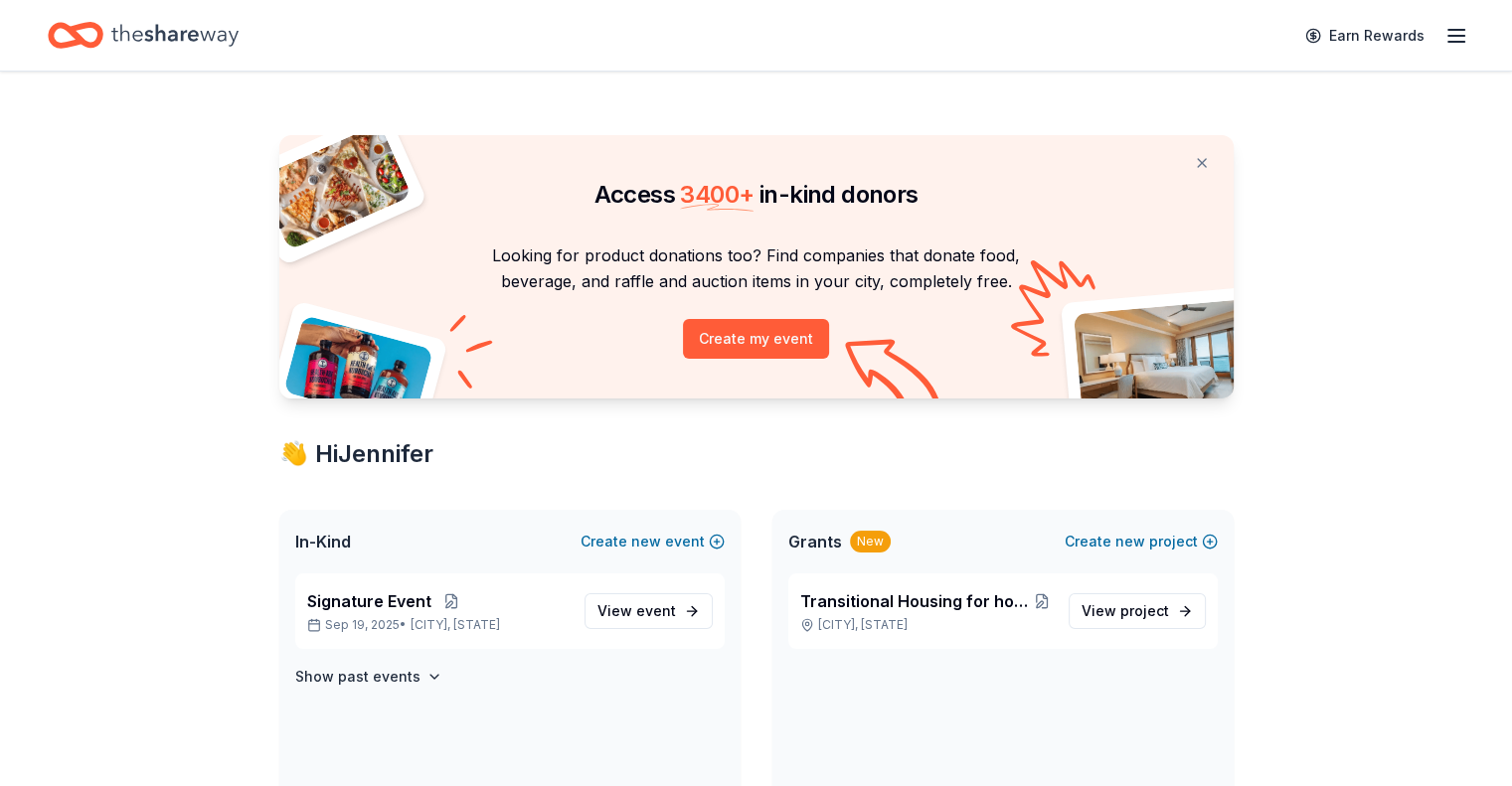 click on "Earn Rewards" at bounding box center (756, 35) 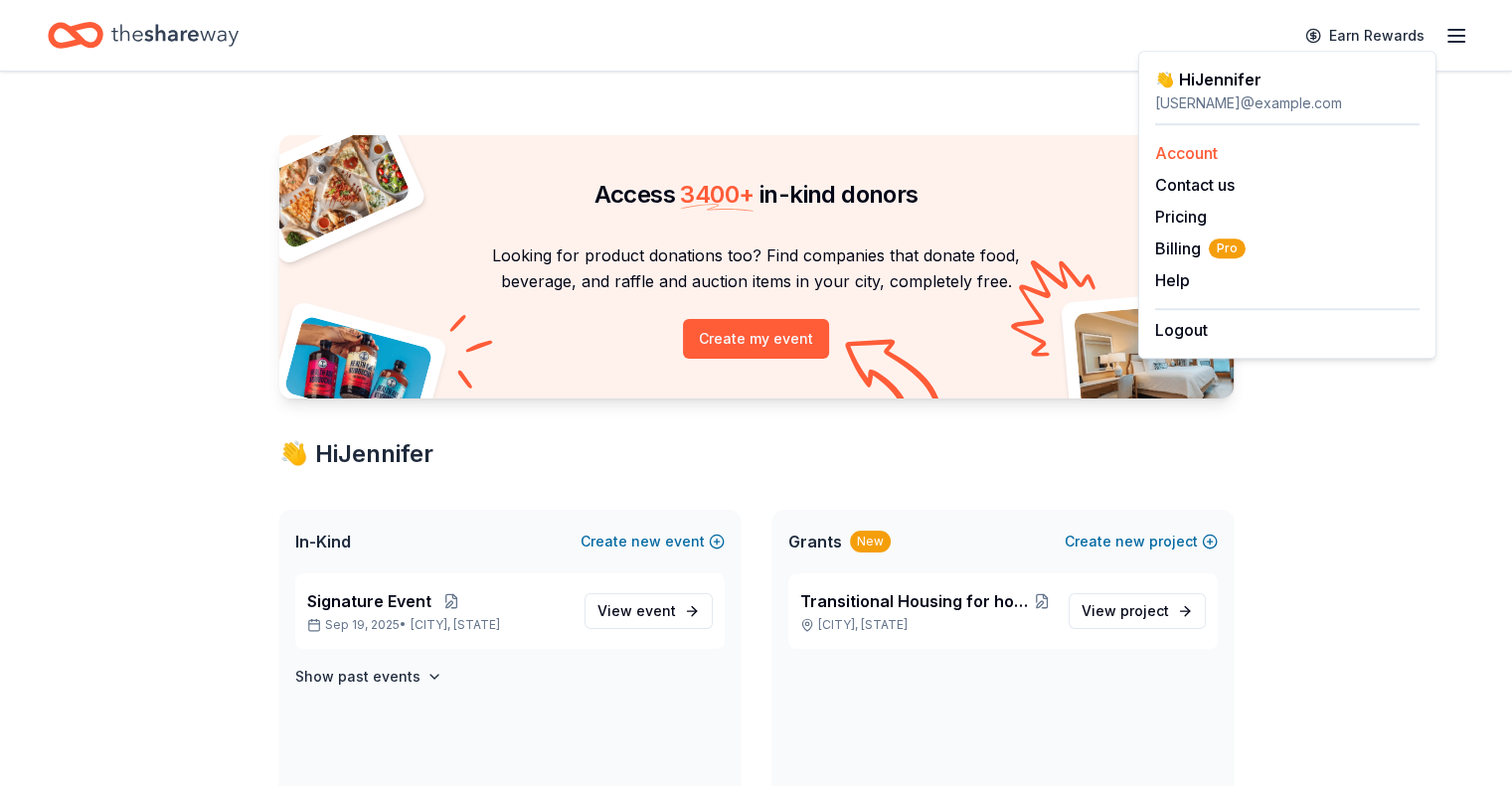 click on "Account" at bounding box center (1186, 153) 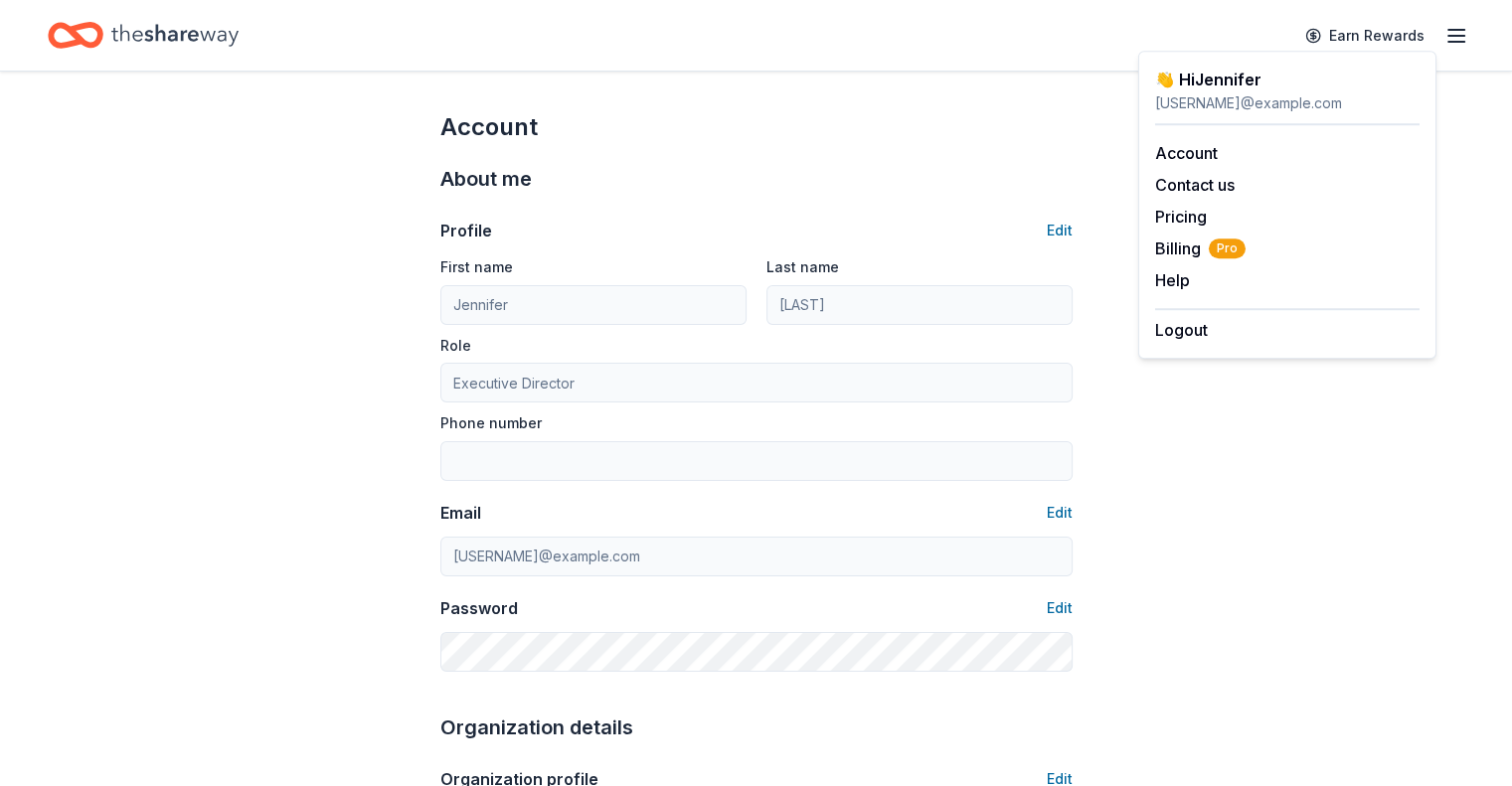 click on "Account About me Profile Edit First name [FIRST] Last name [LAST] Role Executive Director Phone number Email Edit [USERNAME]@example.com Password Edit Organization details Organization profile Edit Organization name Amos House Inc ZIP code [POSTAL_CODE] Website EIN Edit [EIN] 501(c)(3) Letter Edit About your organization Edit Cause tags Select Mission statement Social handles Edit Instagram LinkedIn Facebook X (Twitter)" at bounding box center (756, 958) 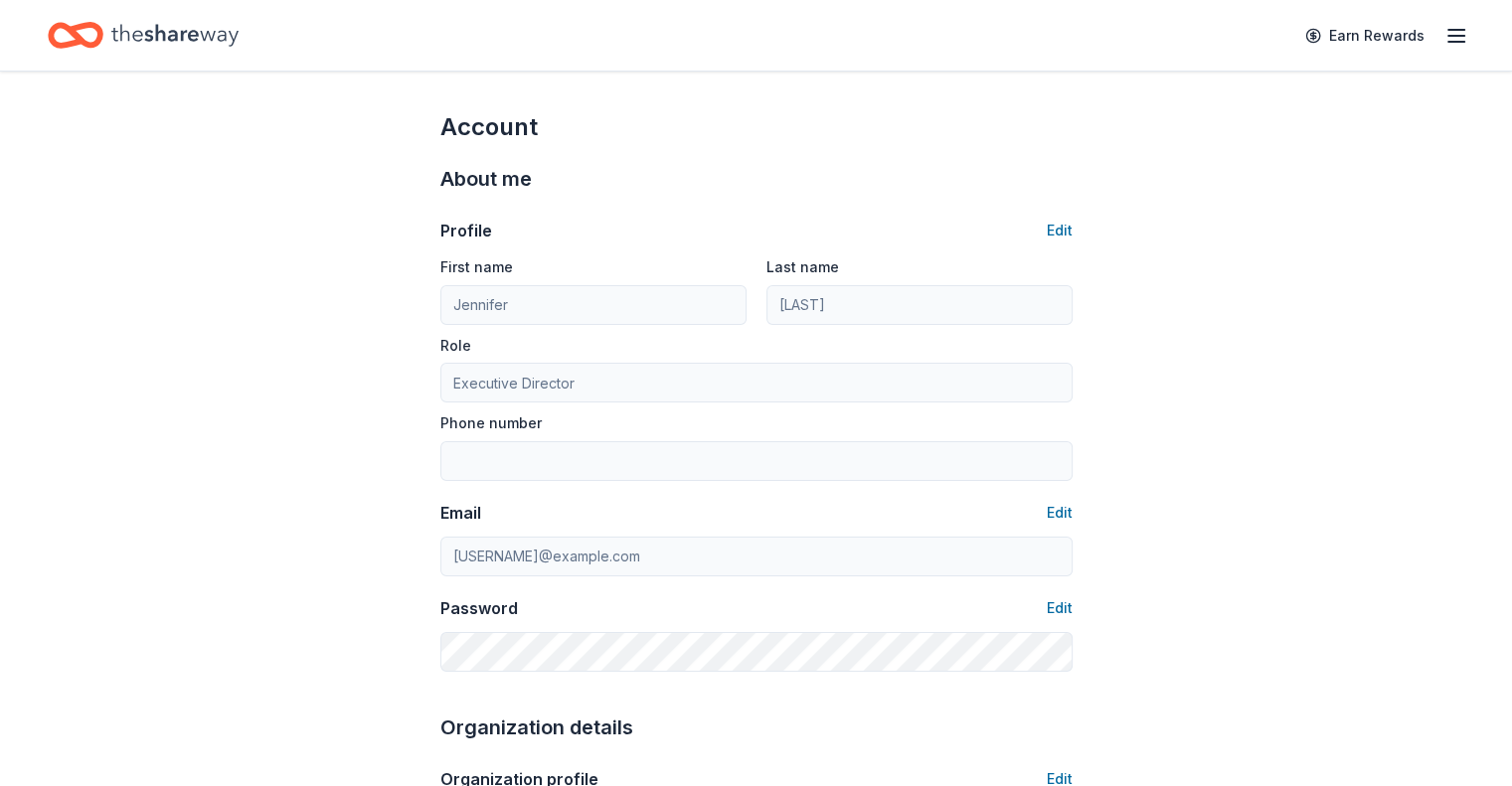 click 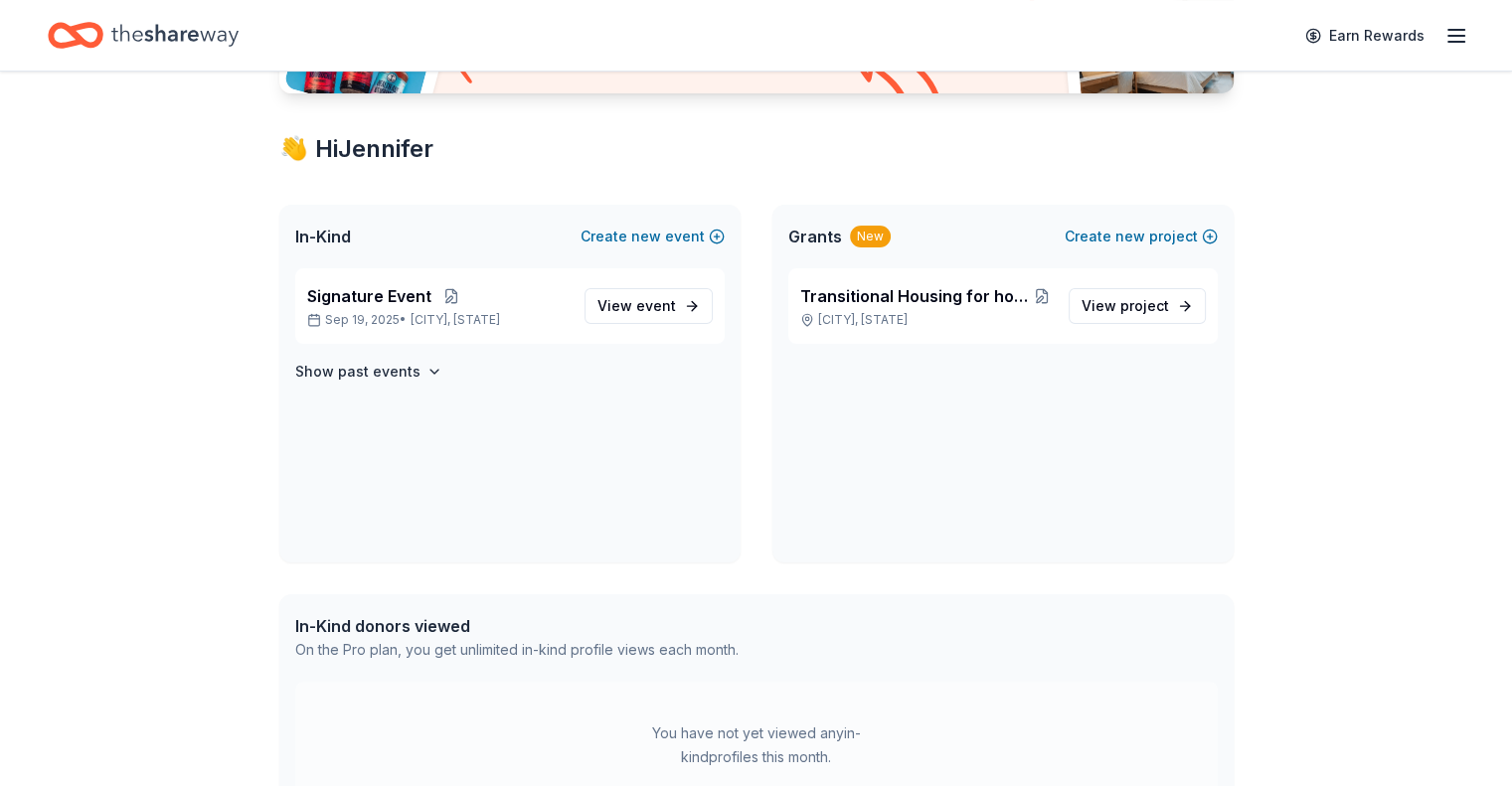 scroll, scrollTop: 298, scrollLeft: 0, axis: vertical 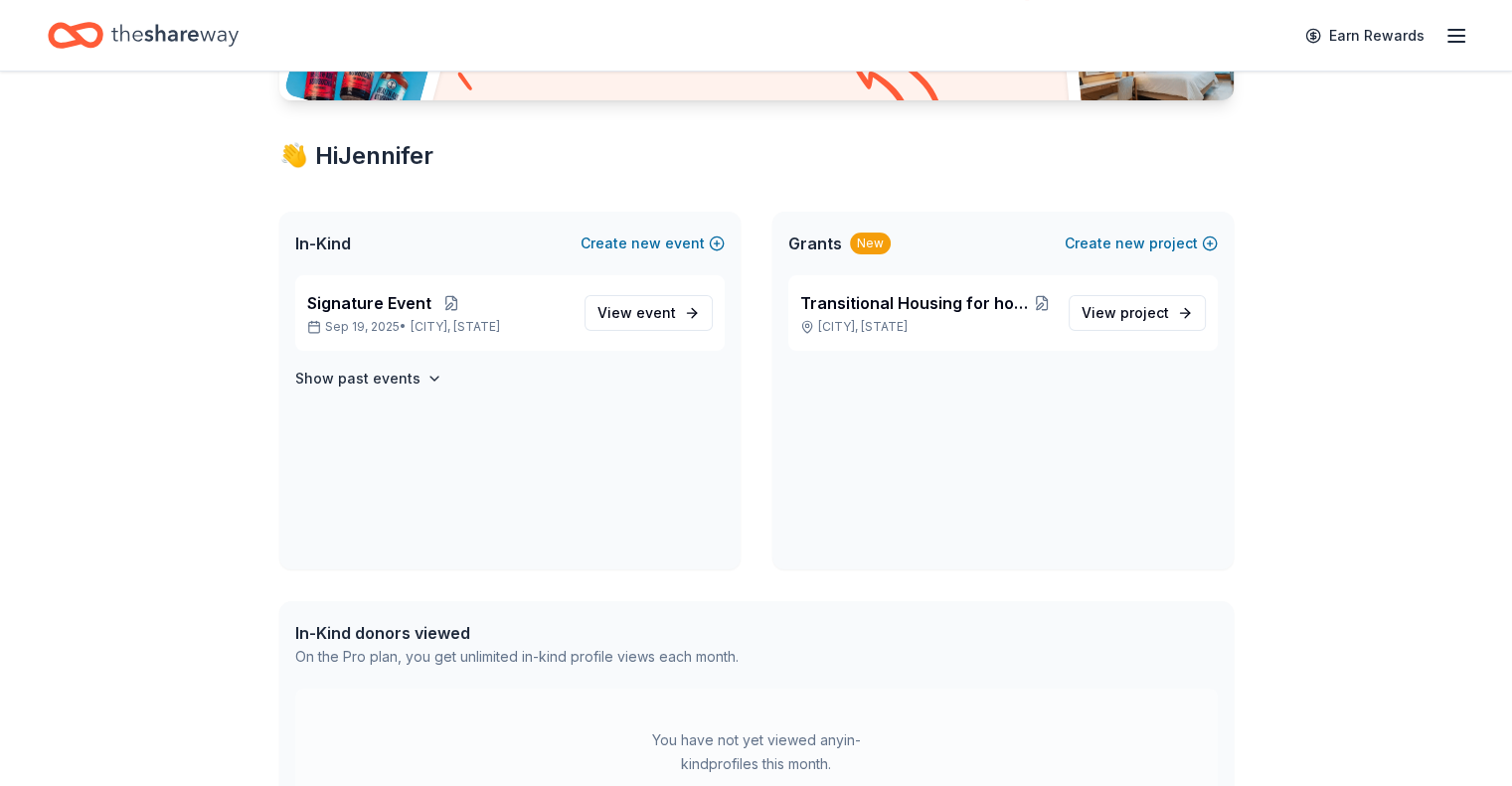 click 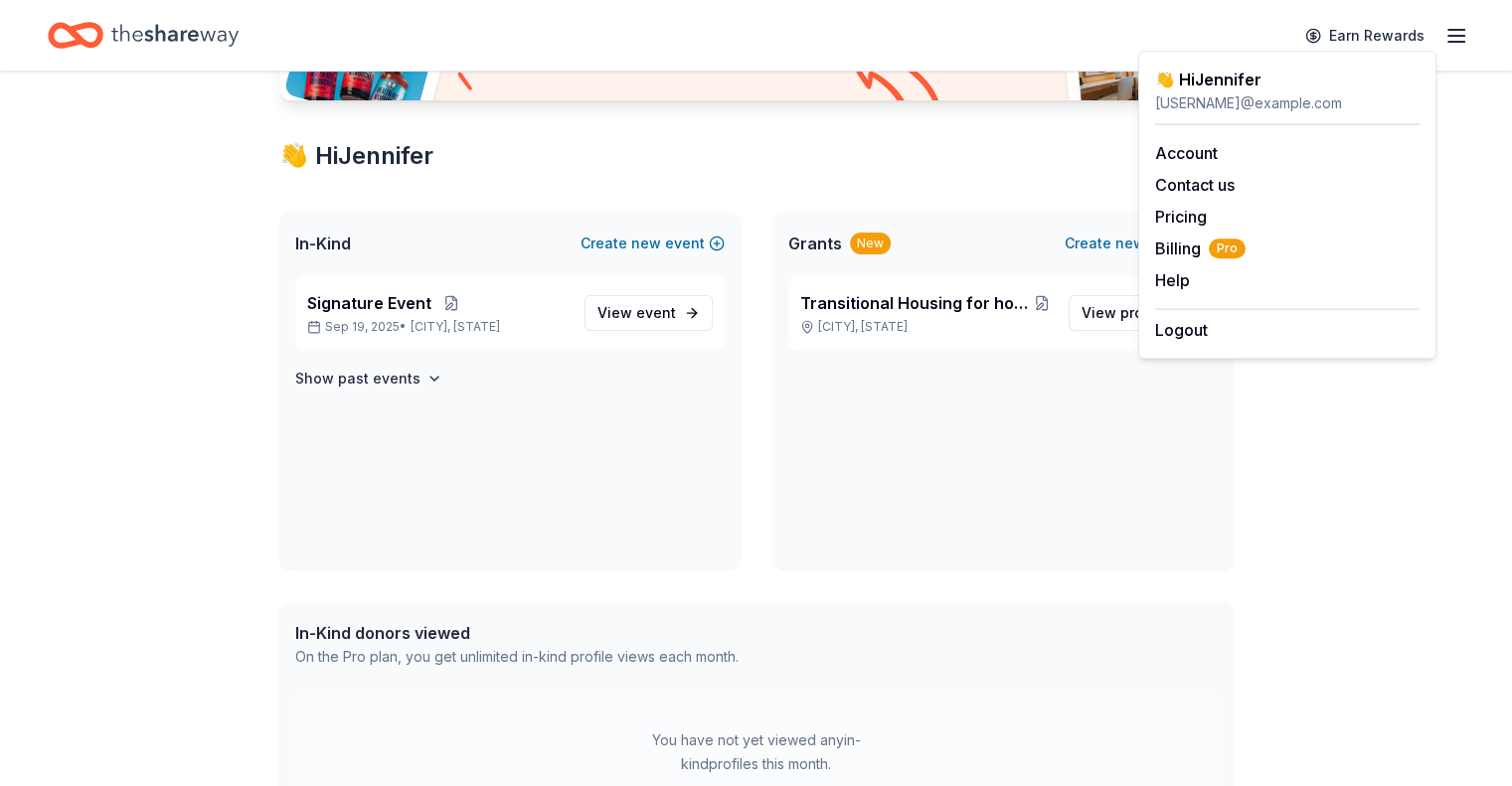 click 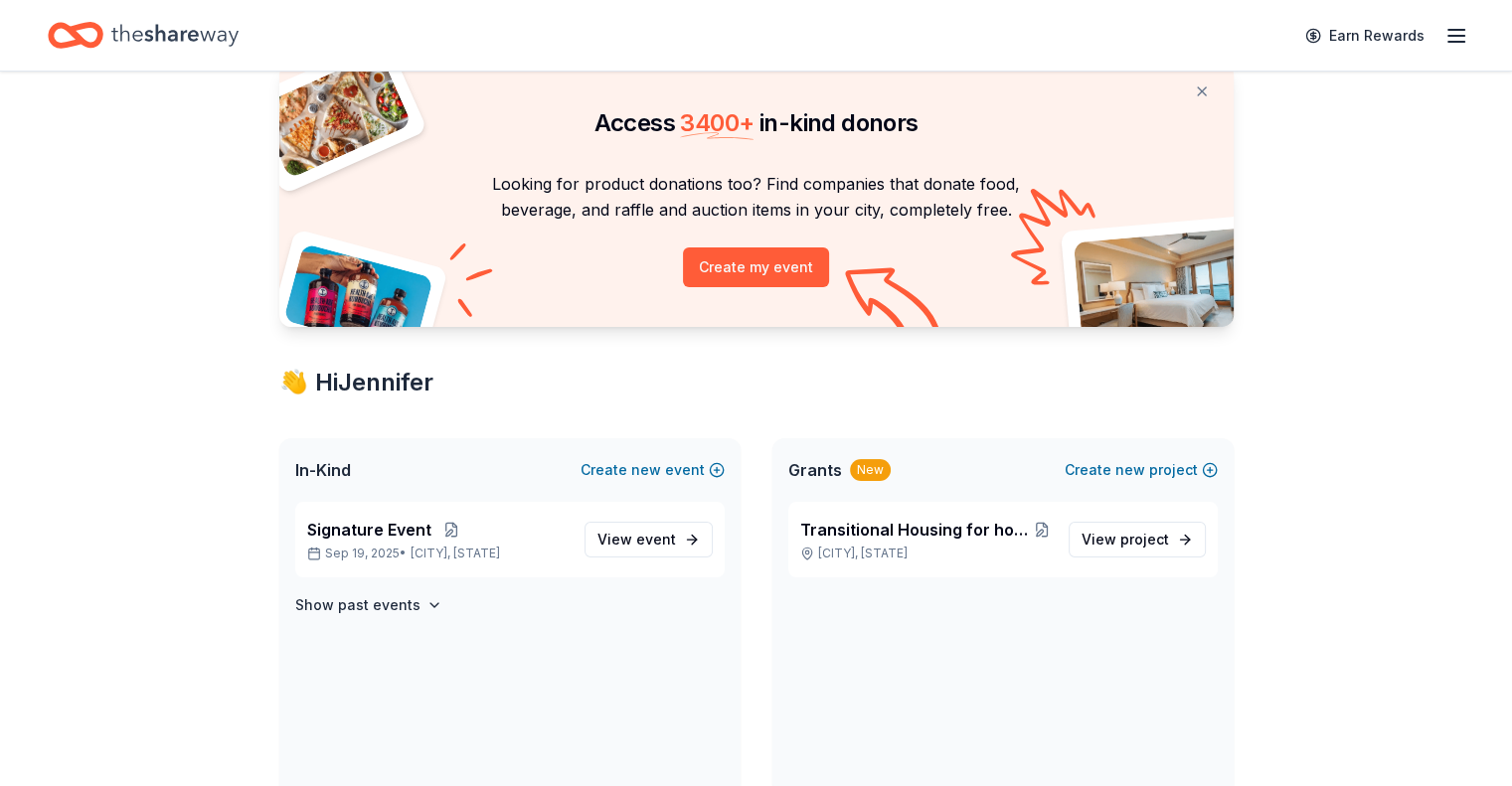 scroll, scrollTop: 0, scrollLeft: 0, axis: both 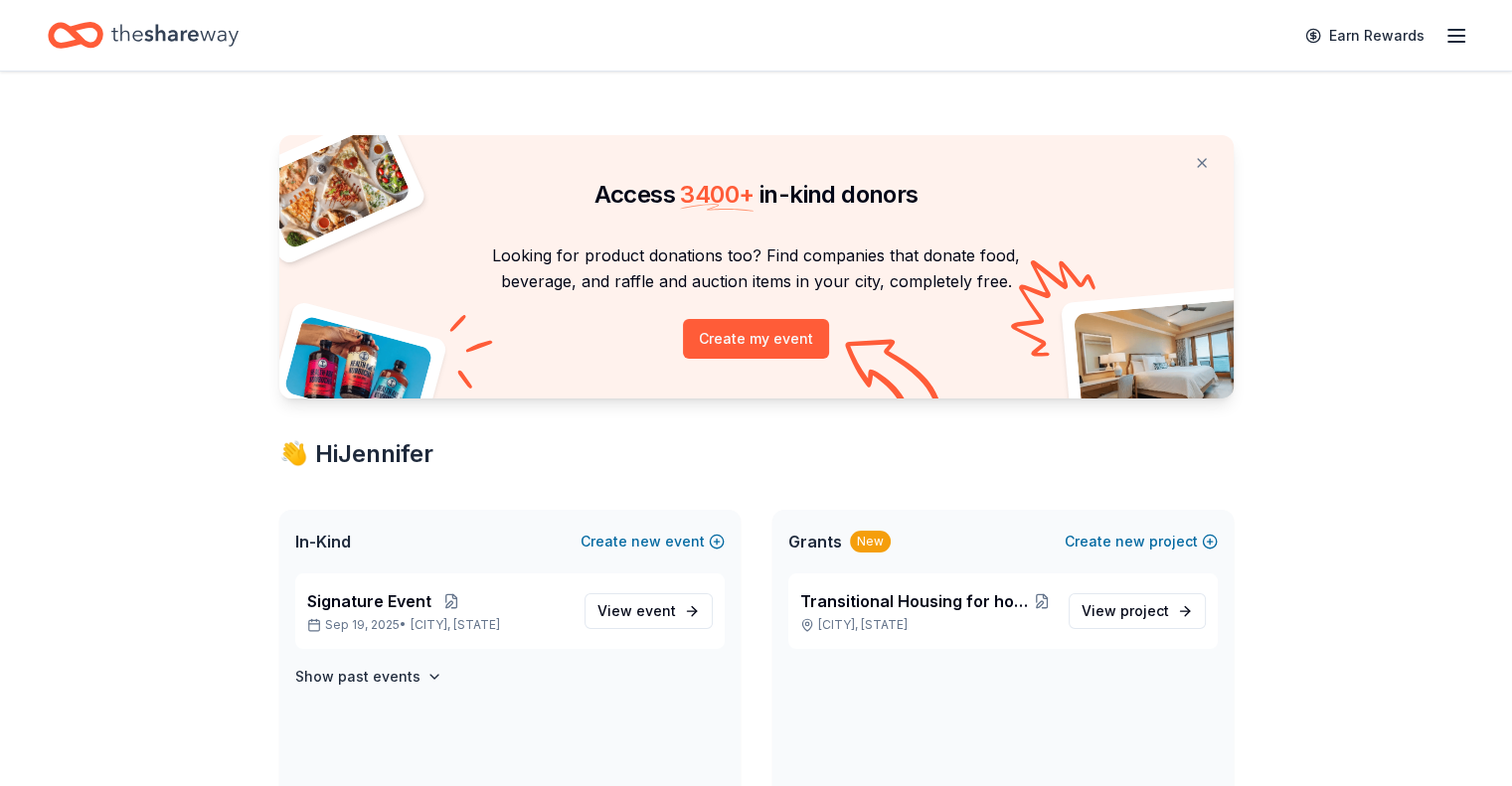 drag, startPoint x: 1232, startPoint y: 146, endPoint x: 560, endPoint y: 142, distance: 672.0119 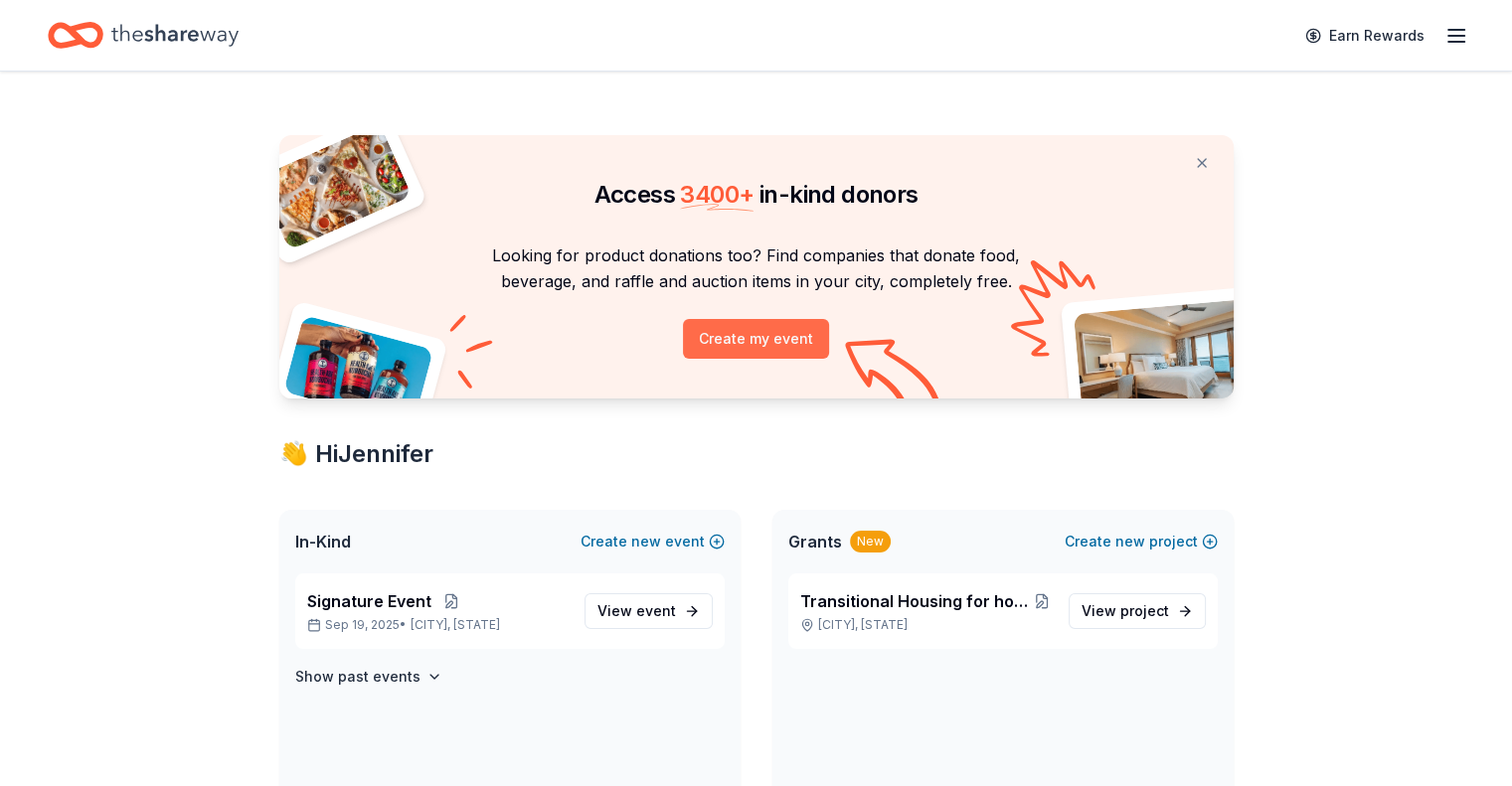click on "Create my event" at bounding box center (756, 339) 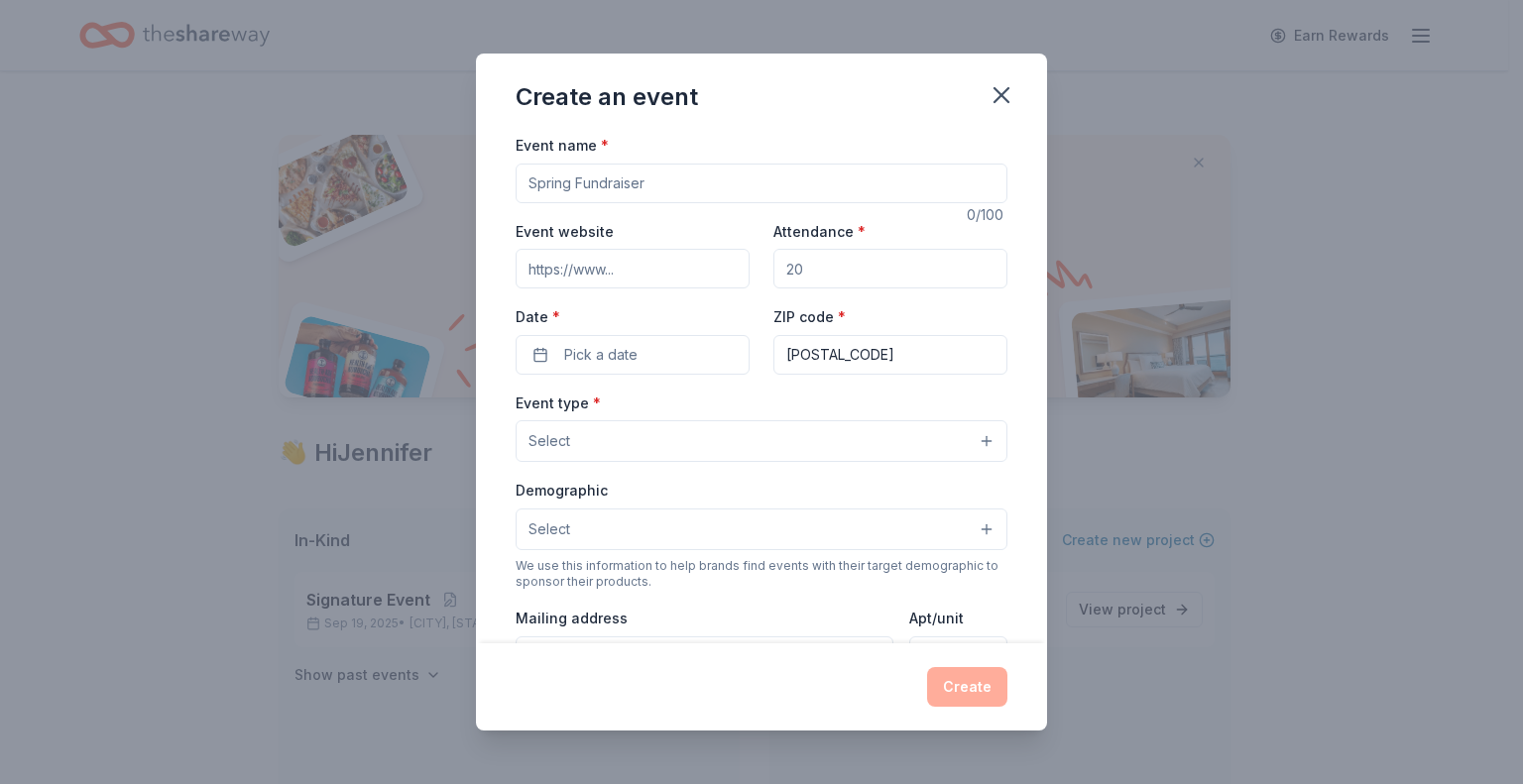drag, startPoint x: 714, startPoint y: 190, endPoint x: 138, endPoint y: 166, distance: 576.4998 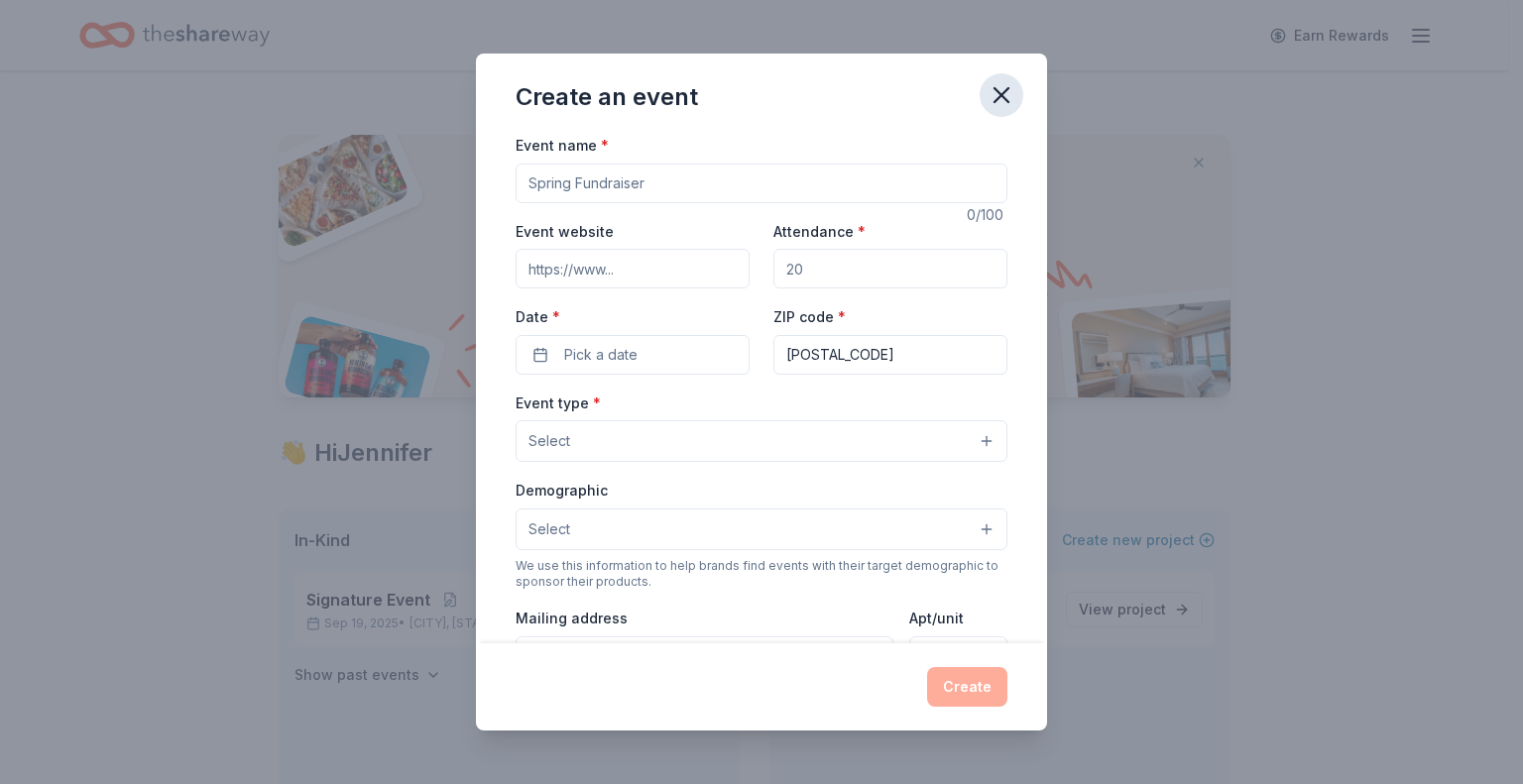 click 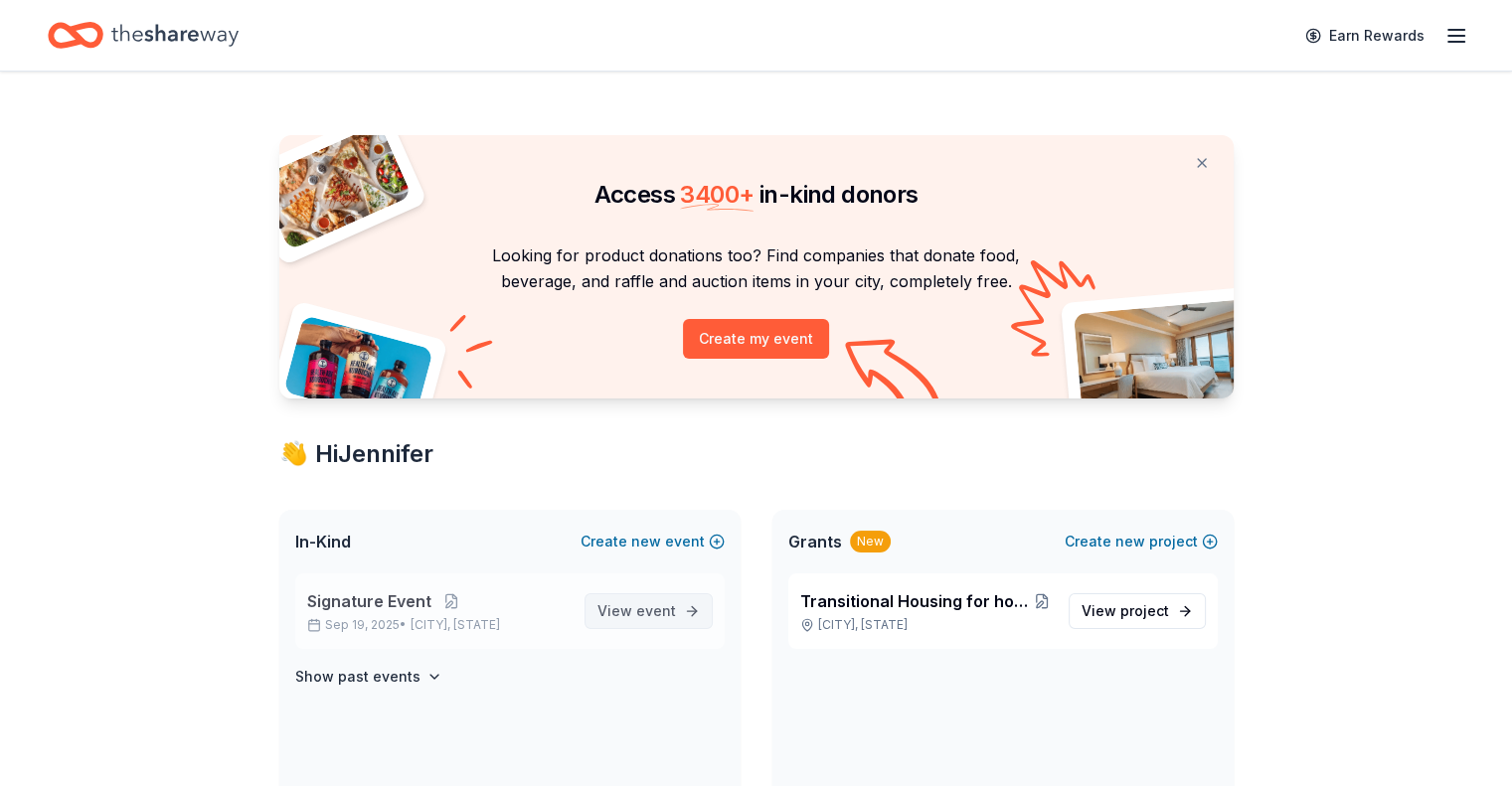 click on "View   event" at bounding box center [636, 611] 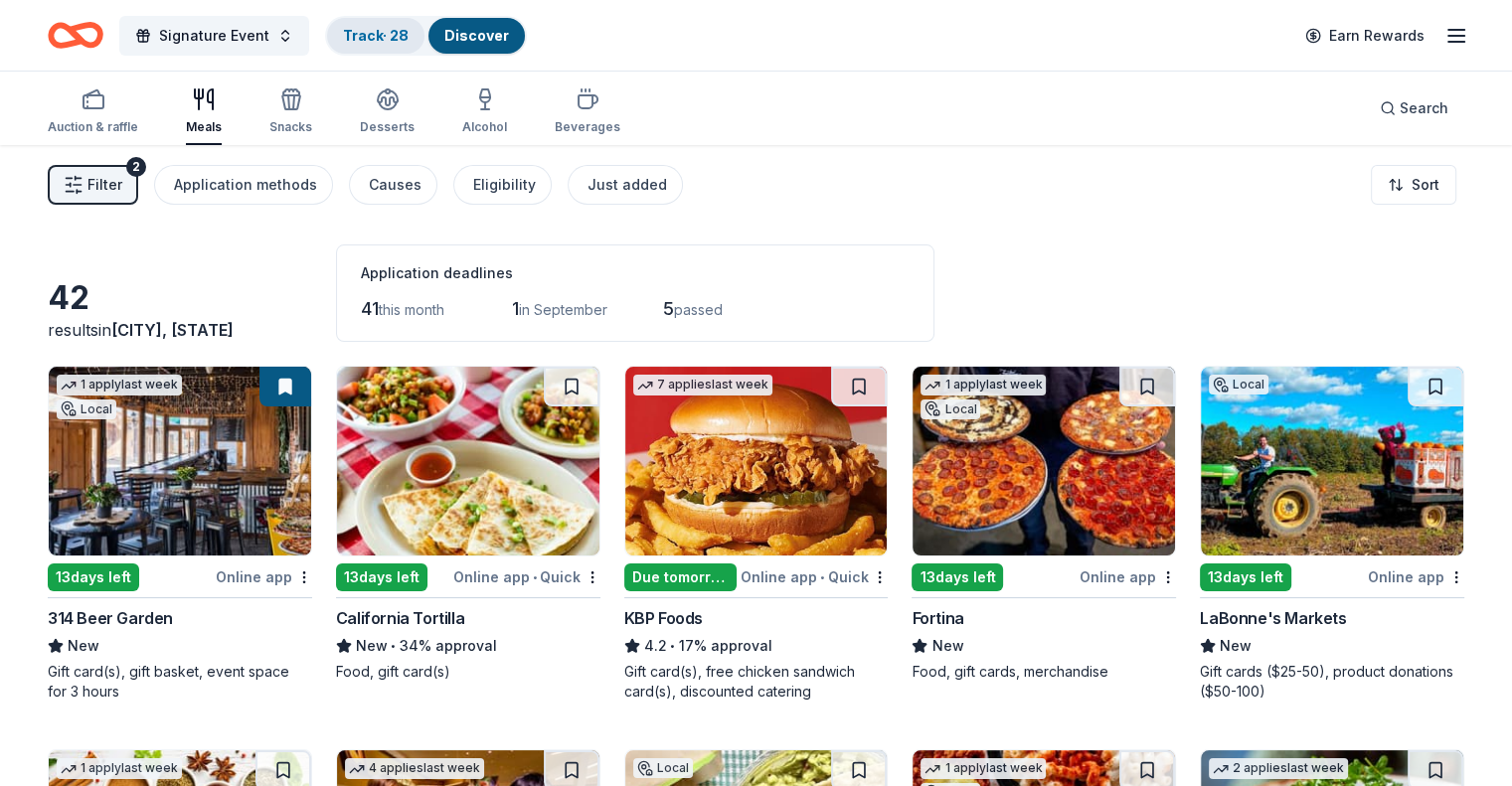 click on "Track  · 28" at bounding box center [376, 35] 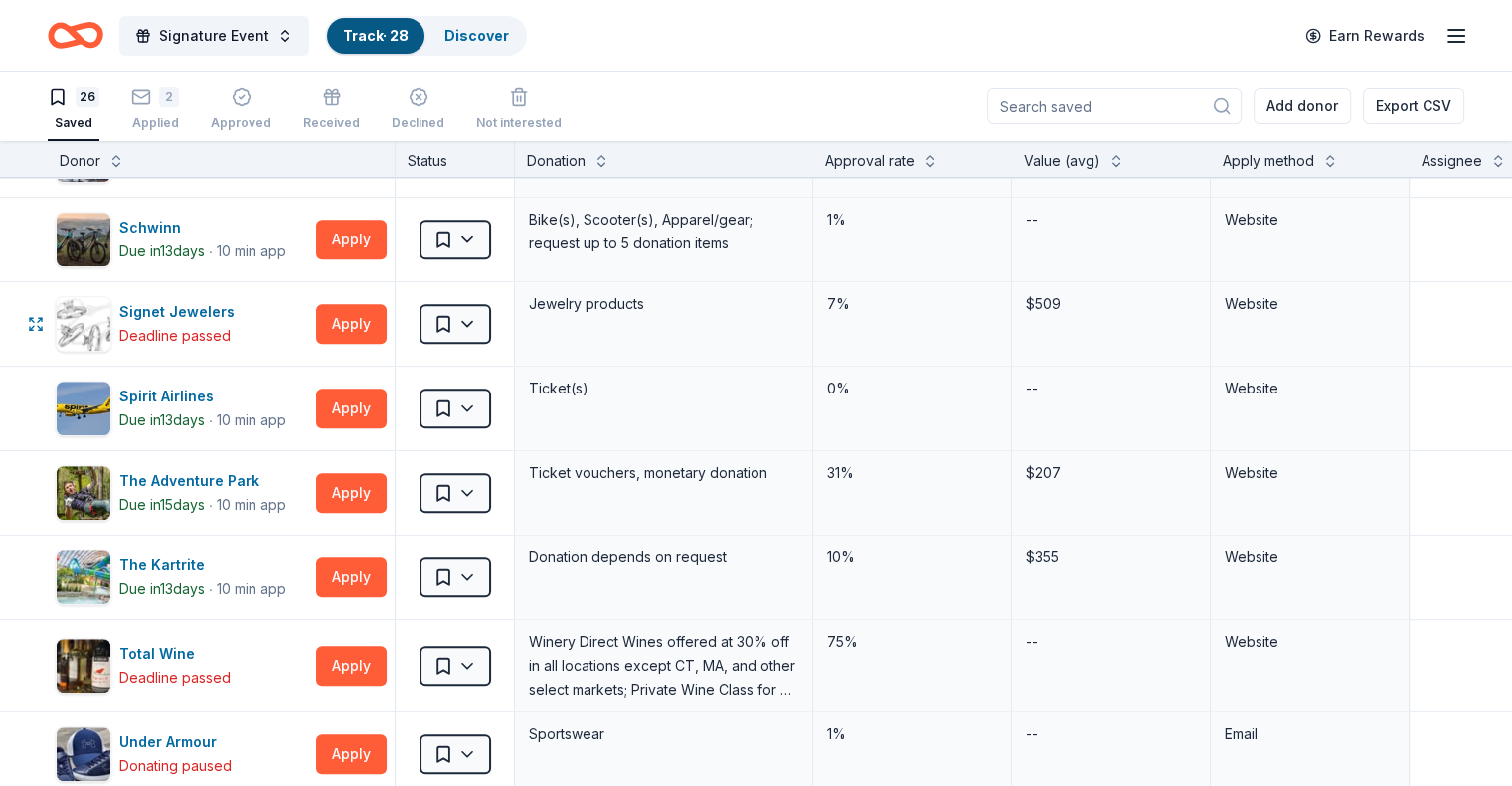 scroll, scrollTop: 1397, scrollLeft: 0, axis: vertical 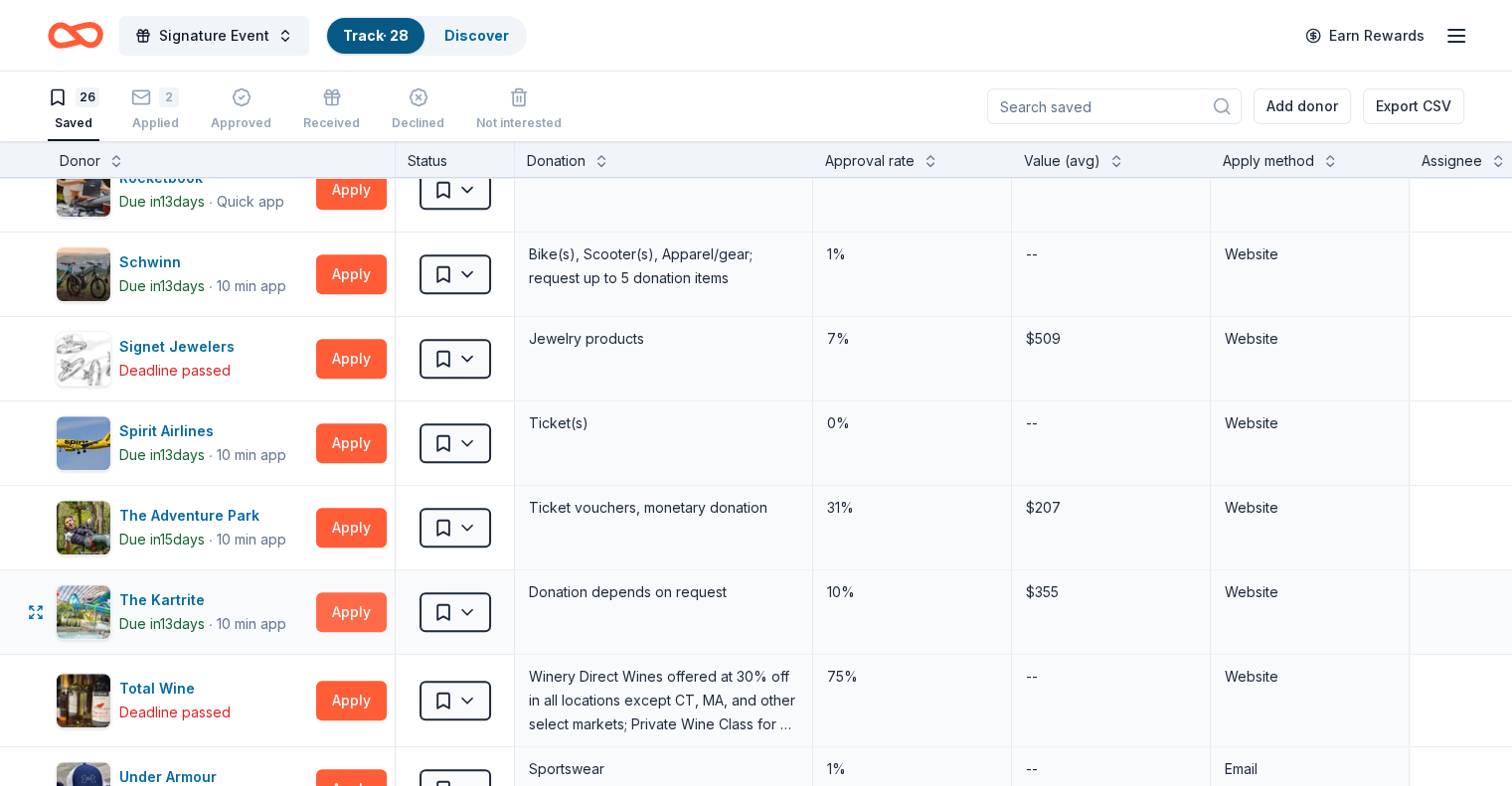 click on "Apply" at bounding box center [351, 612] 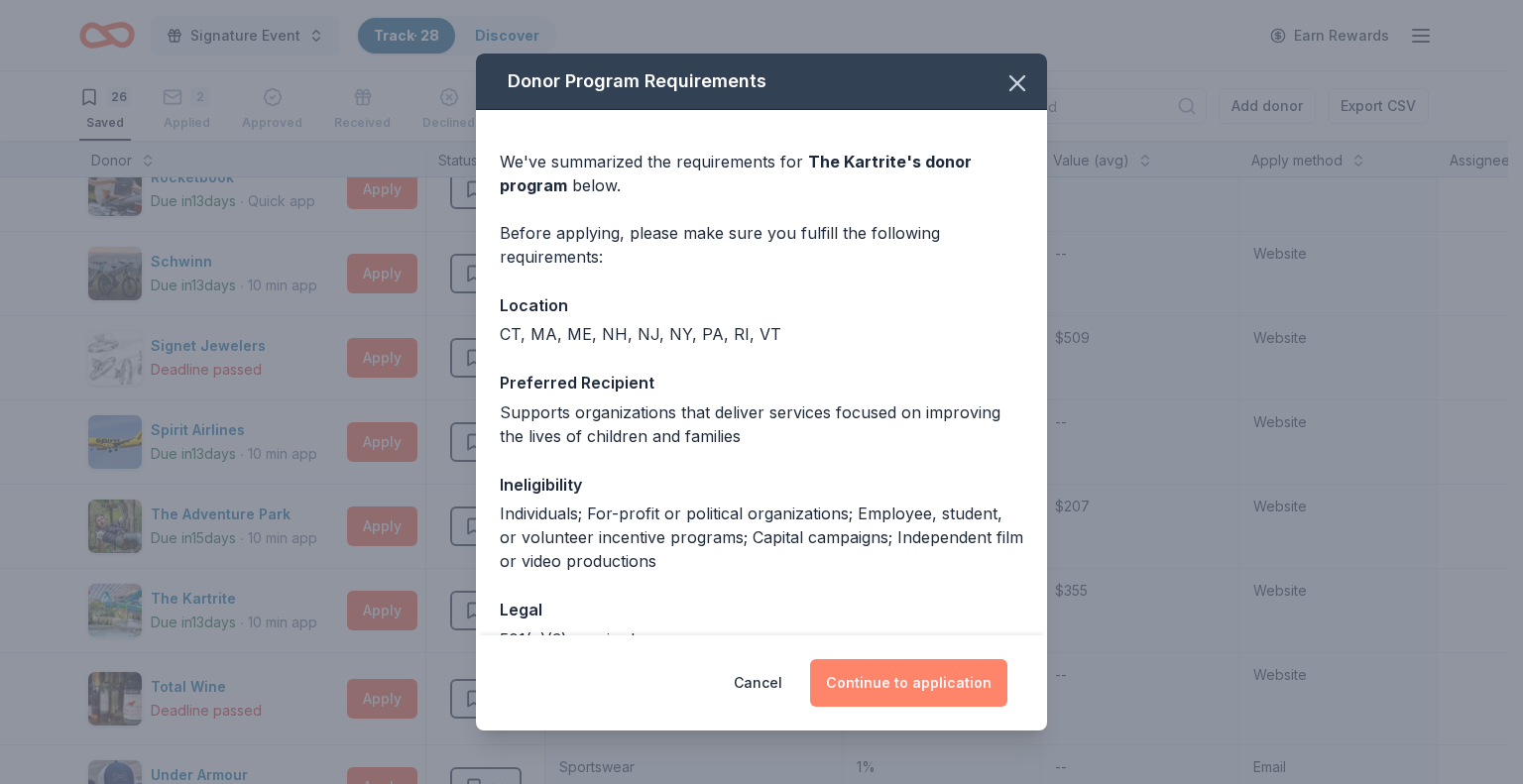 click on "Continue to application" at bounding box center (908, 683) 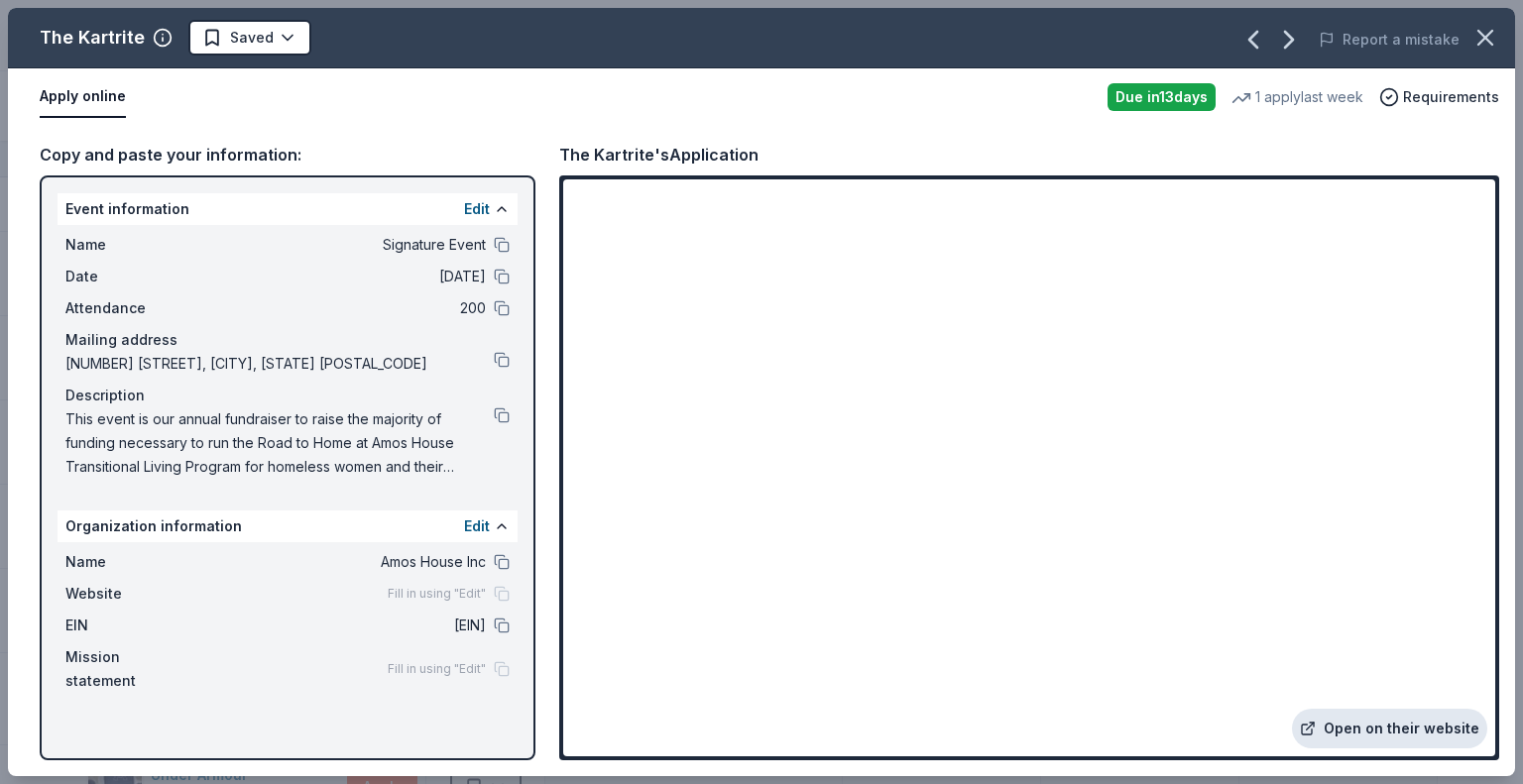 click on "Open on their website" at bounding box center (1389, 728) 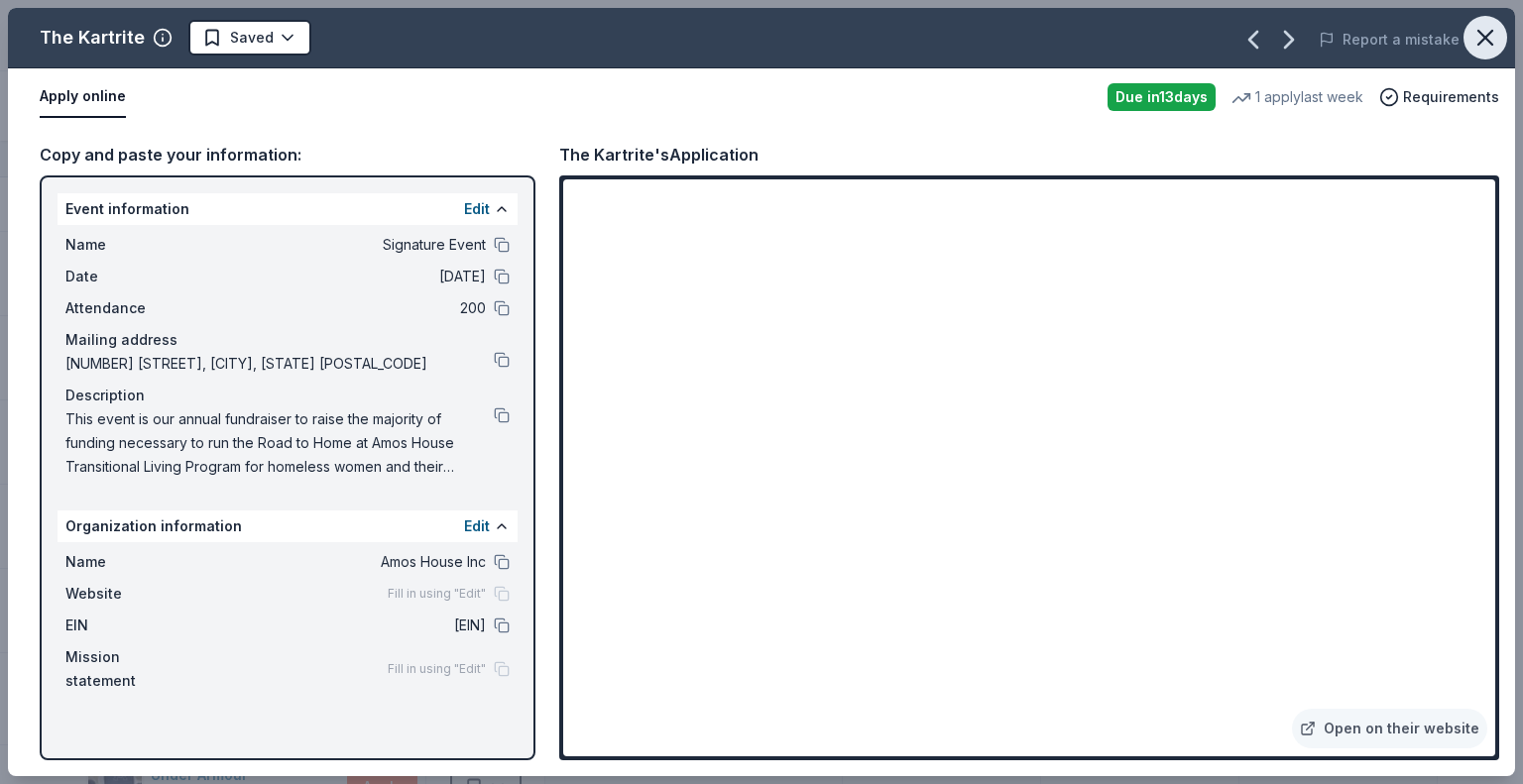 click 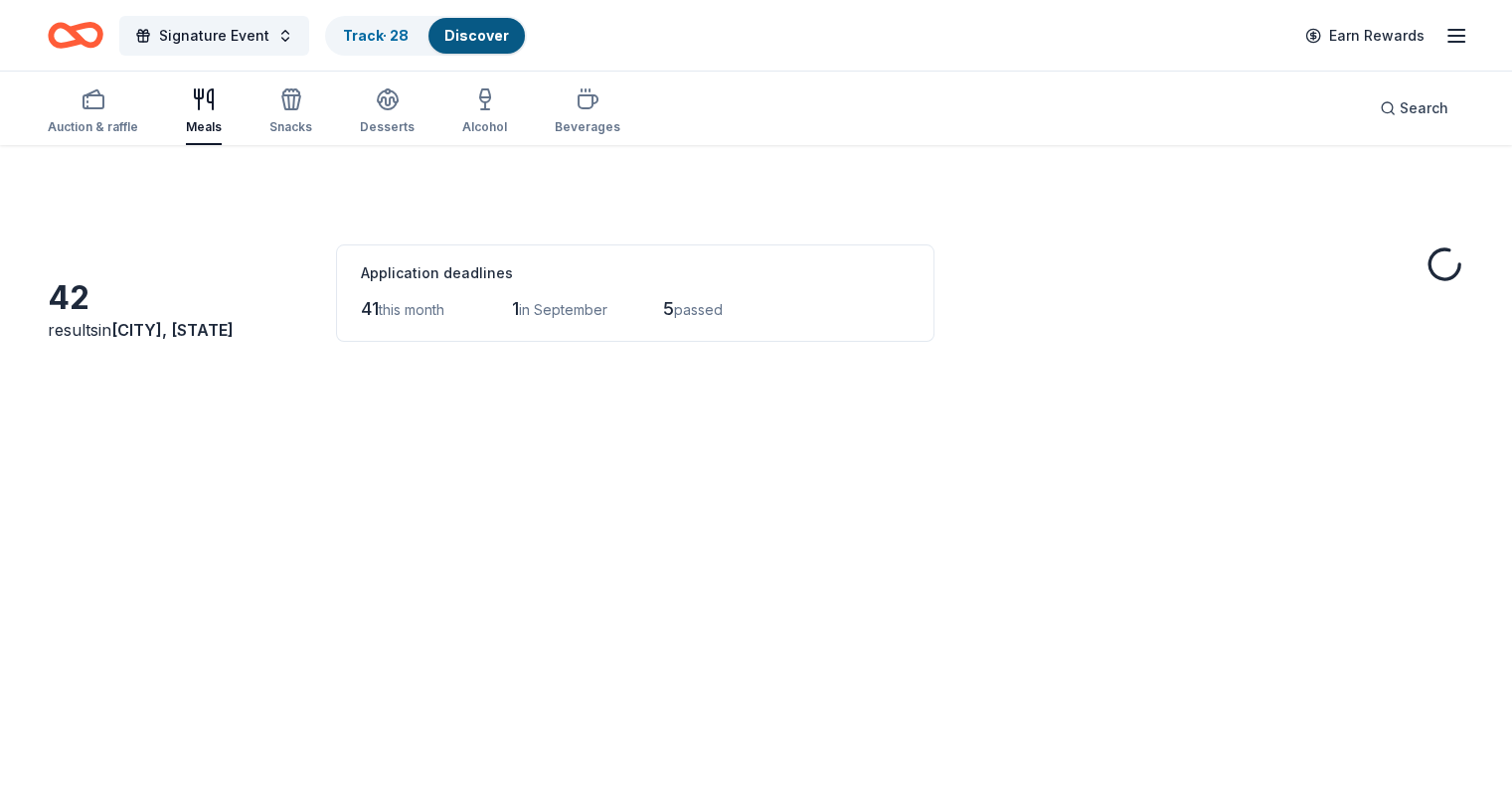 scroll, scrollTop: 0, scrollLeft: 0, axis: both 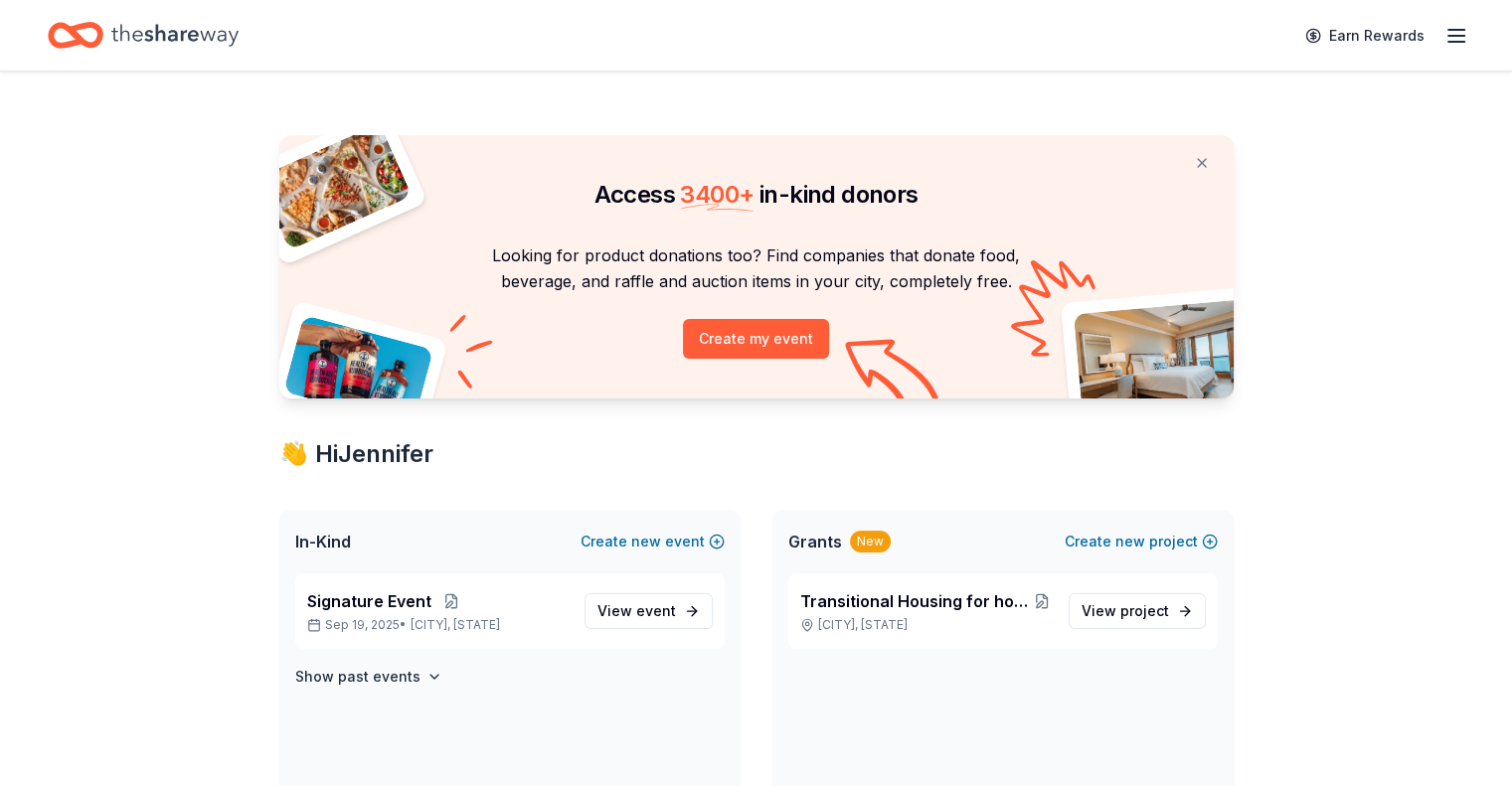 click 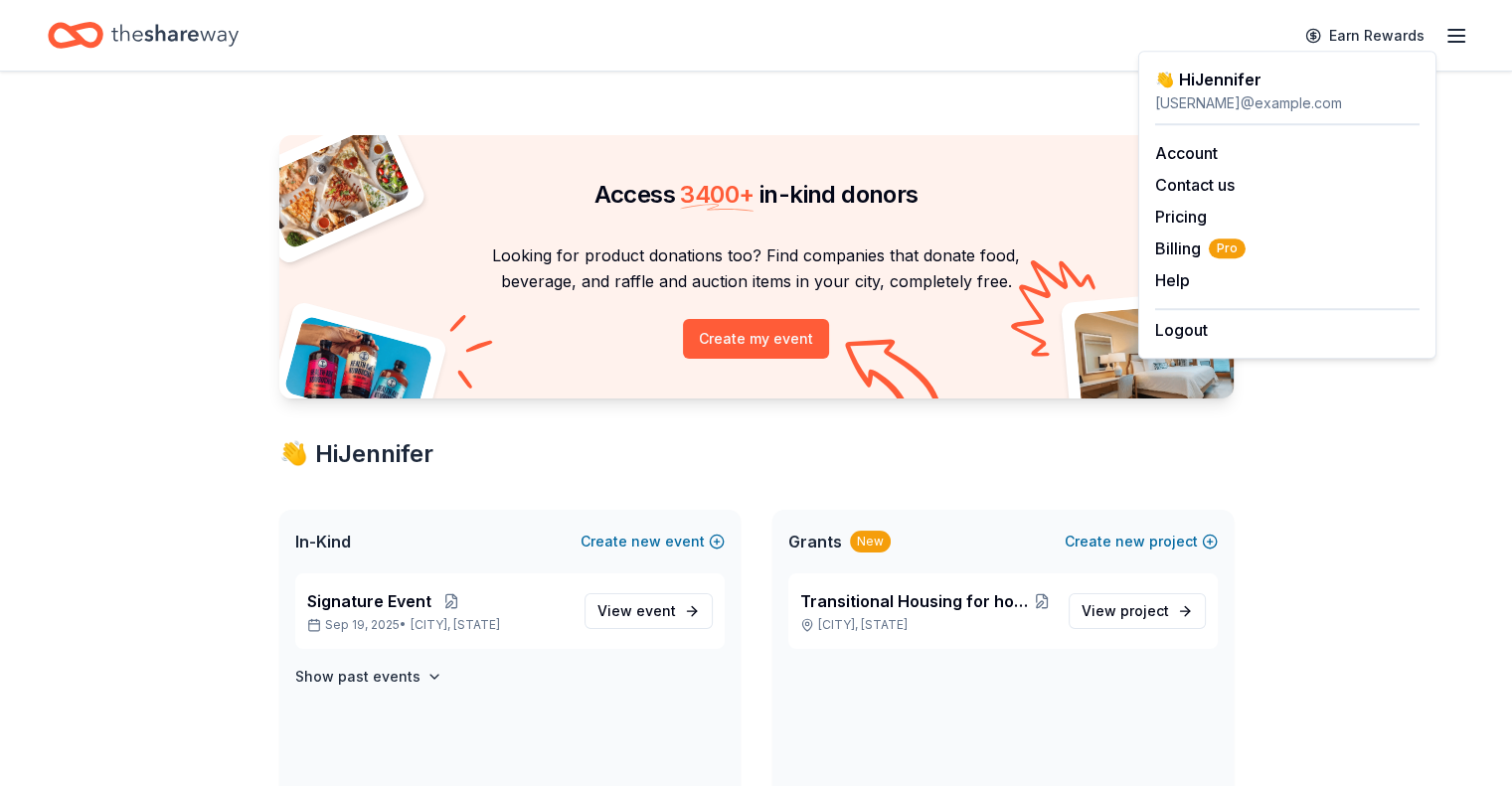 click on "Access 3400 + in-kind donors Looking for product donations too? Find companies that donate food, beverage, and raffle and auction items in your city, completely free. Create my event 👋 Hi [FIRST] In-Kind Create new event Signature Event [DATE] • [CITY], [STATE] View event Show past events Grants New Create new project Transitional Housing for homeless women and children [CITY], [STATE] View project In-Kind donors viewed On the Pro plan, you get unlimited in-kind profile views each month. The Kartrite New Donation depends on request Grants viewed On the Pro plan, you get 5 grant profile views each month. You have not yet viewed any grant profiles this month." at bounding box center (756, 739) 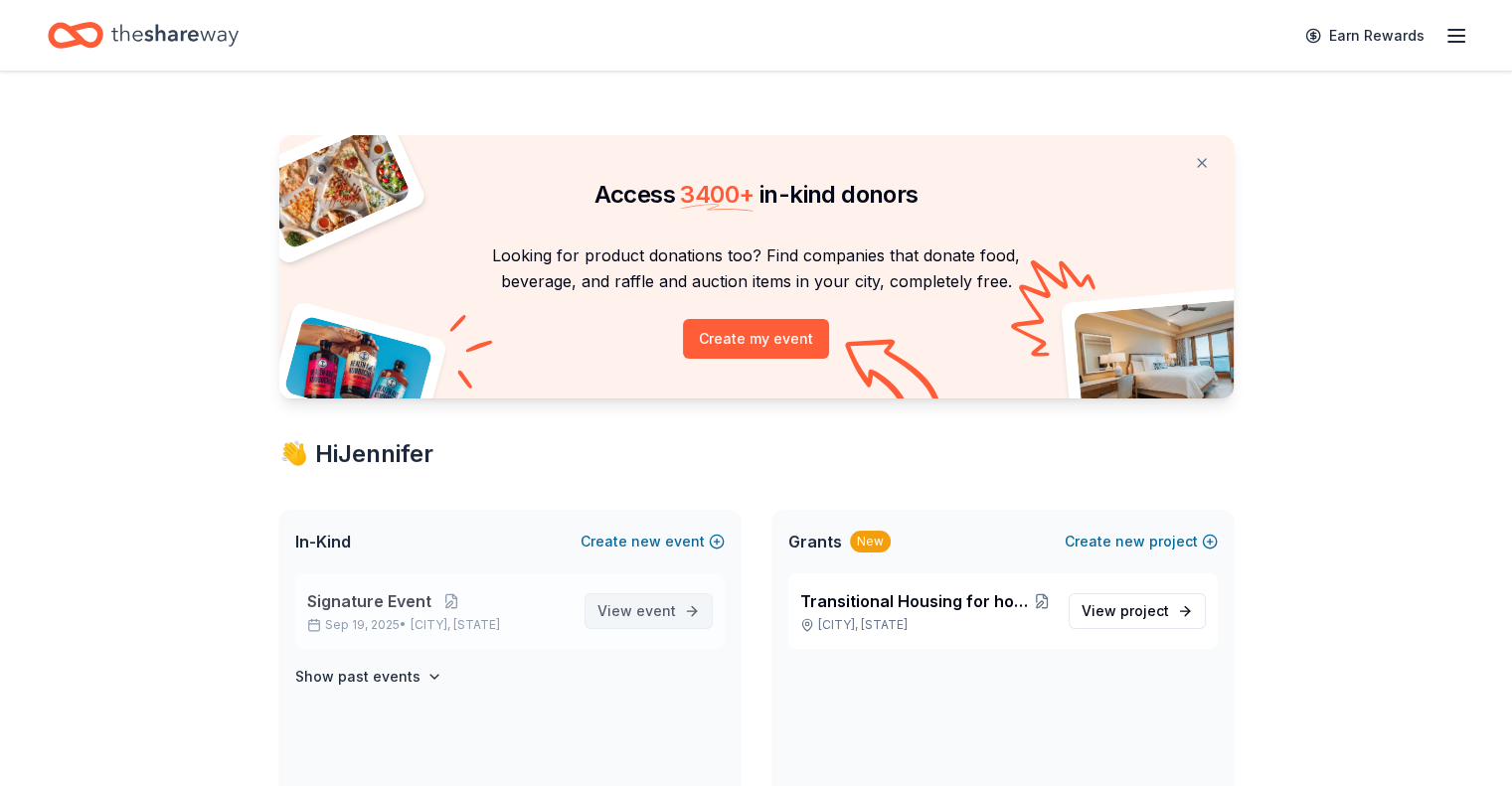 click on "event" at bounding box center [656, 610] 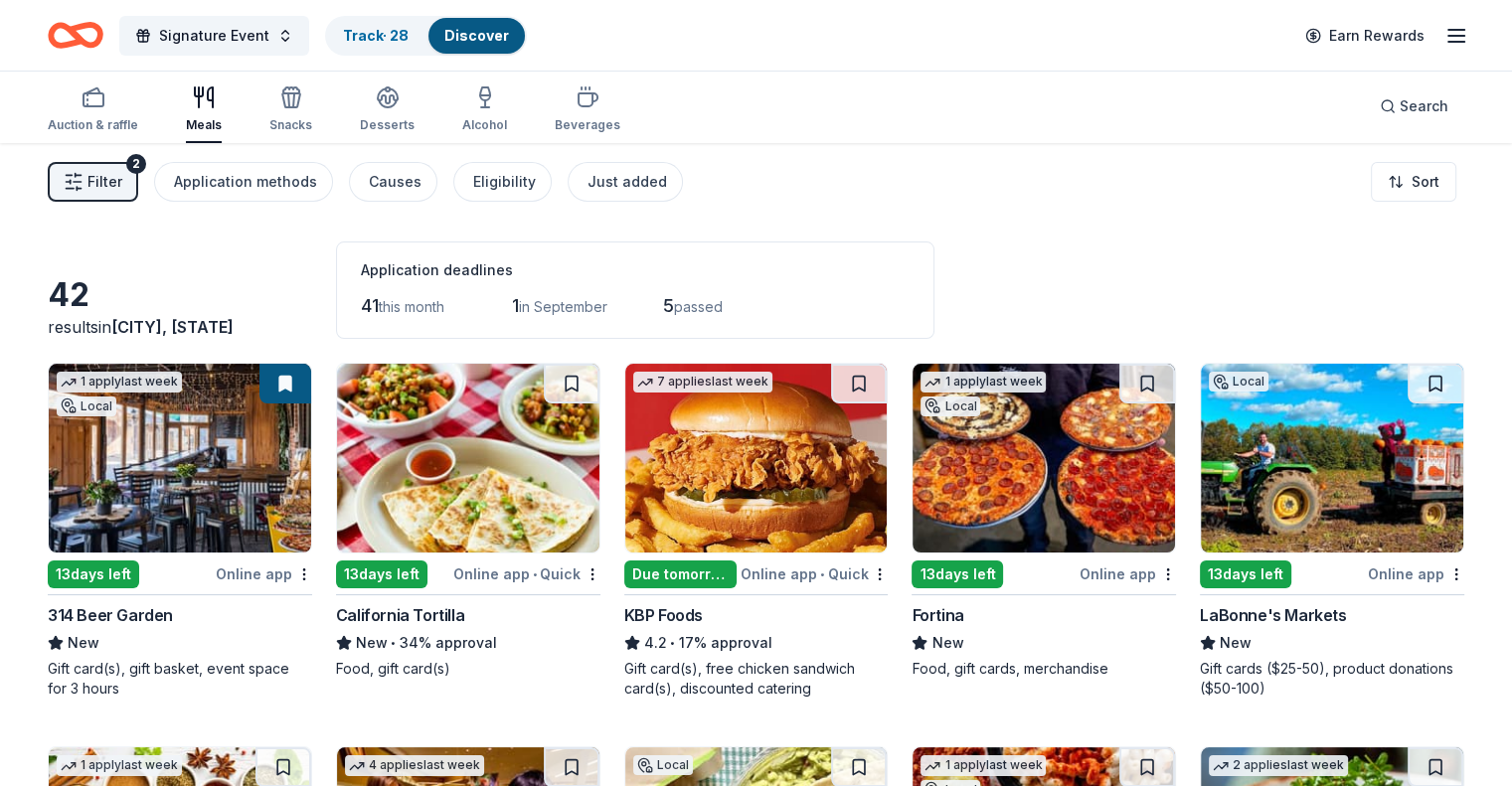 scroll, scrollTop: 0, scrollLeft: 0, axis: both 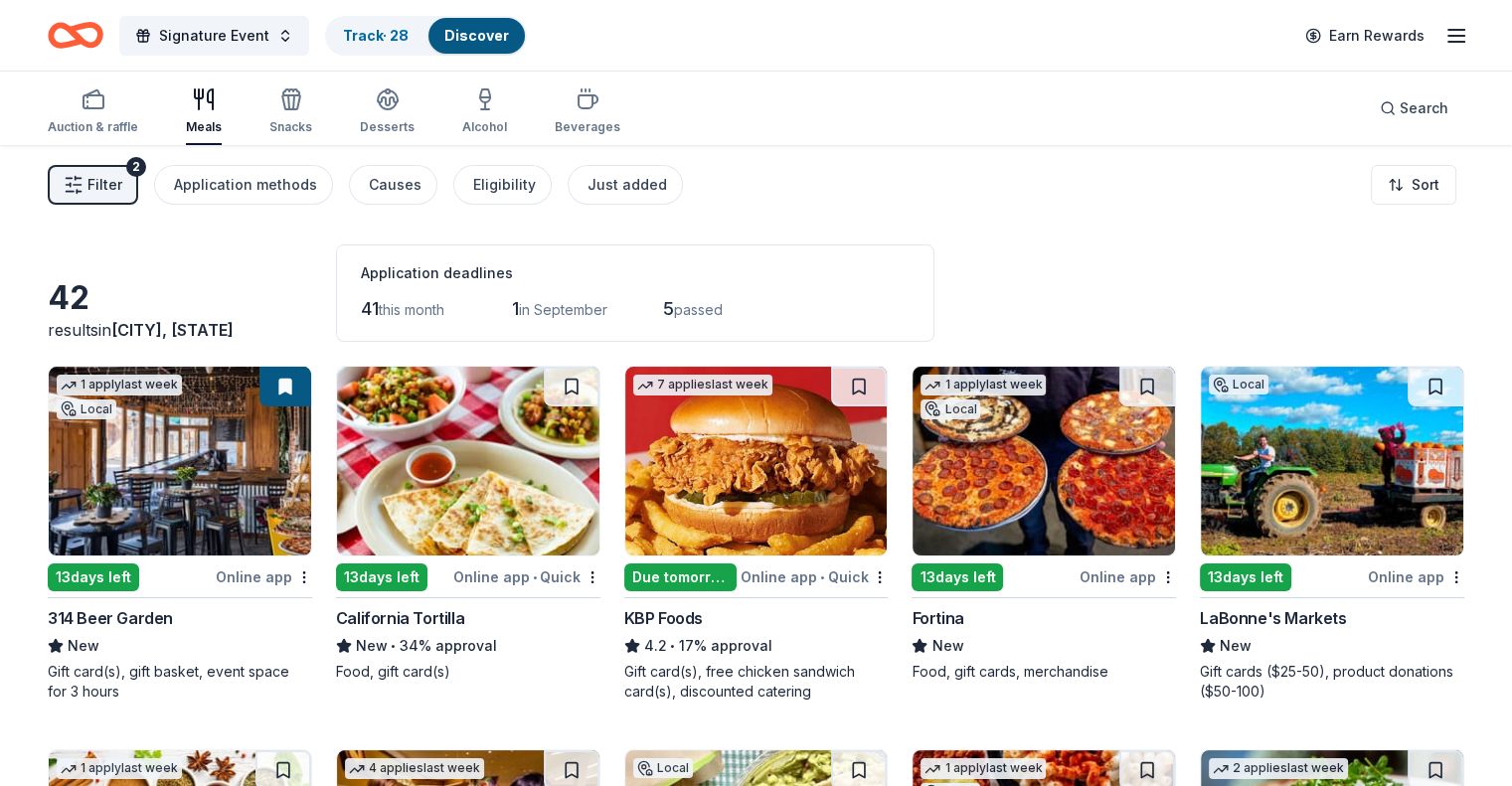 click at bounding box center [180, 461] 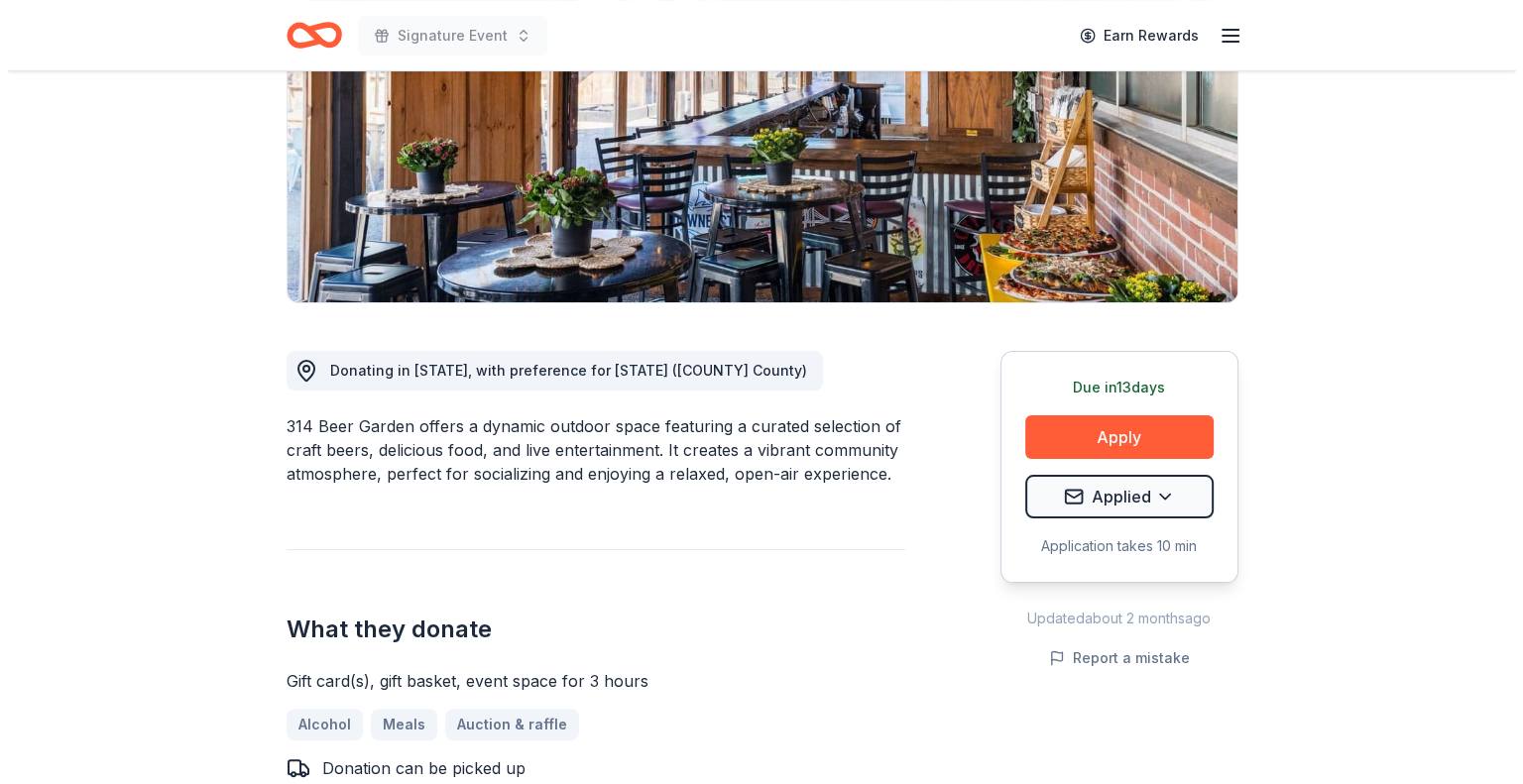 scroll, scrollTop: 297, scrollLeft: 0, axis: vertical 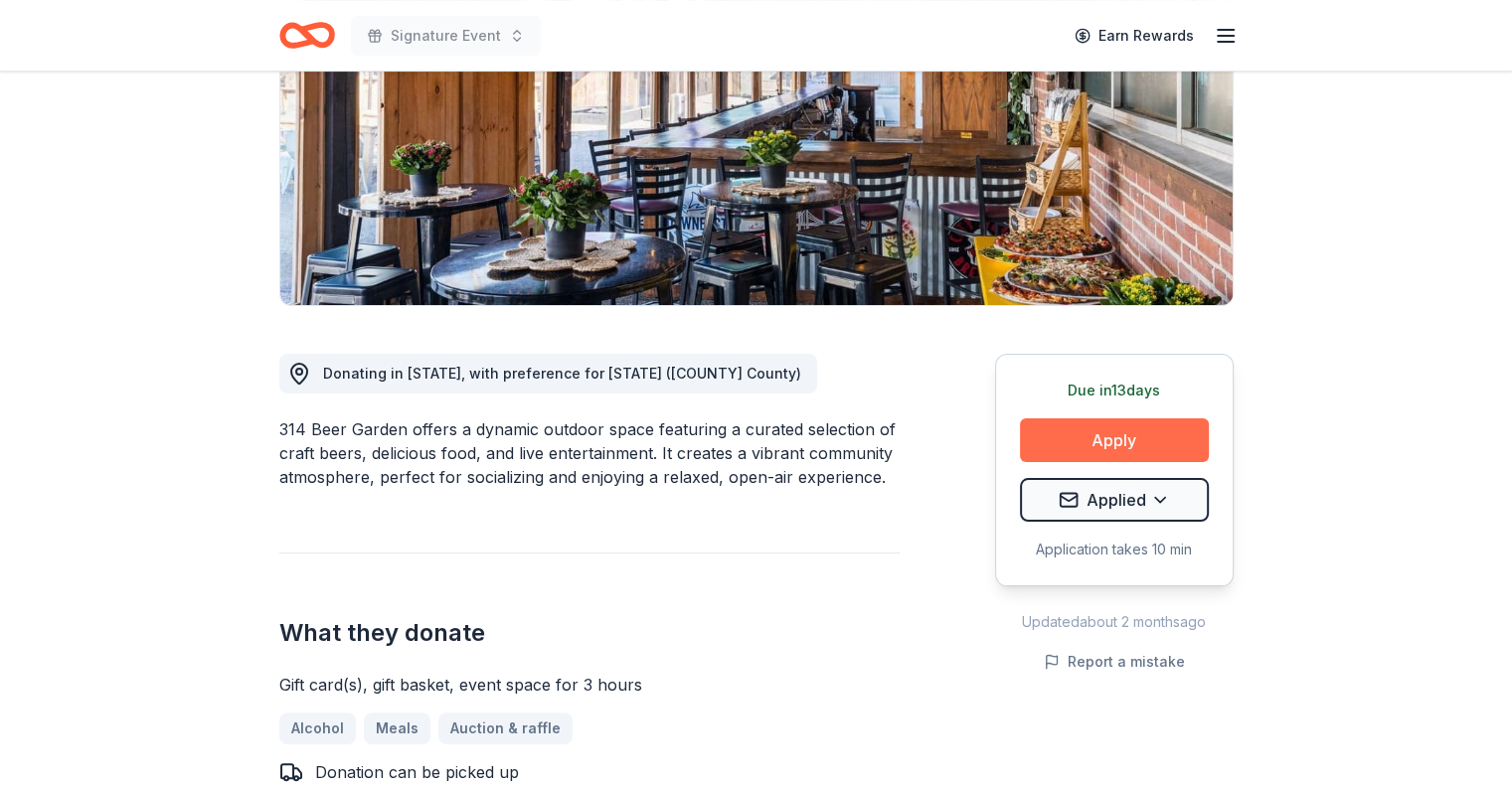 click on "Apply" at bounding box center [1114, 440] 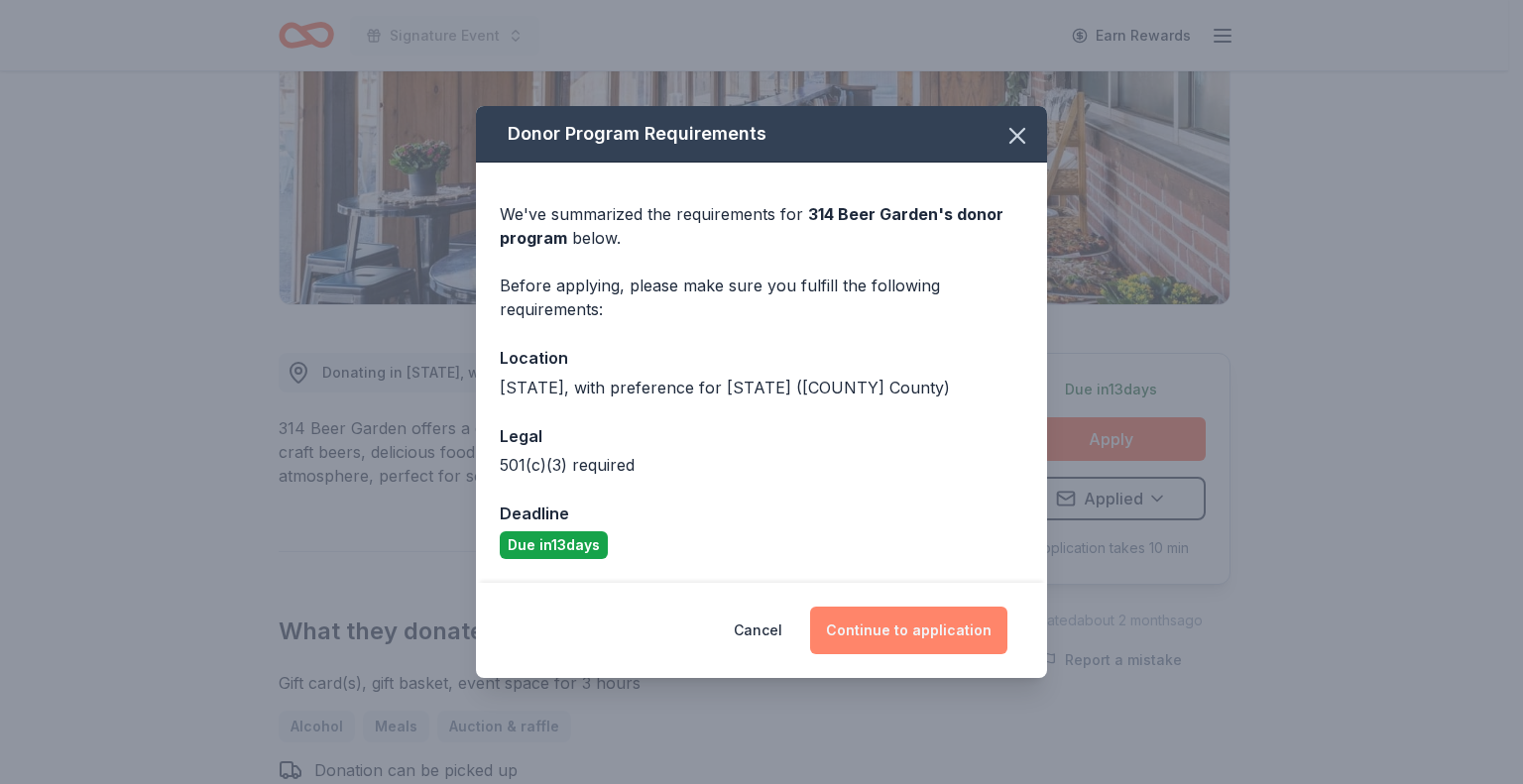 click on "Continue to application" at bounding box center (908, 630) 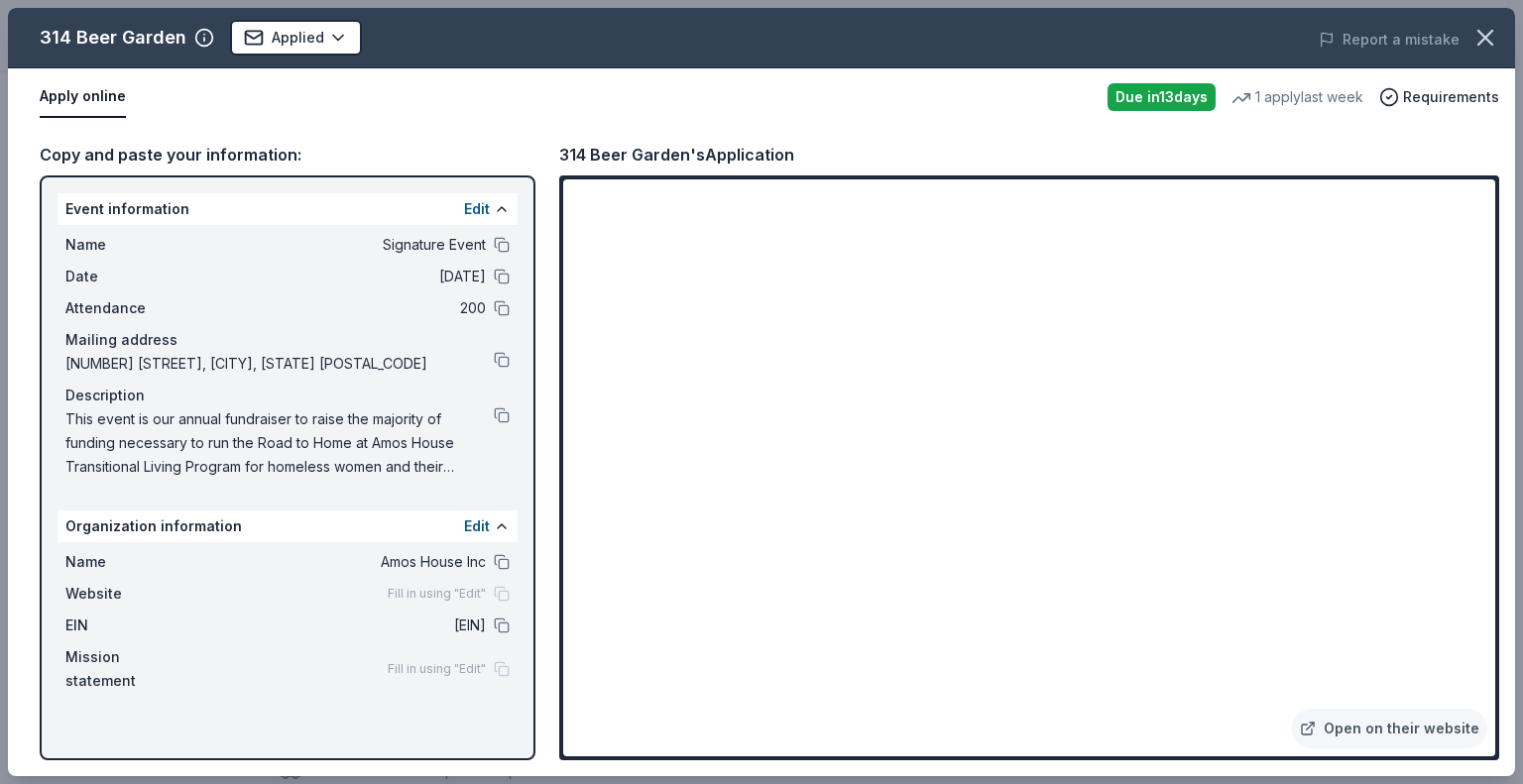 click on "Fill in using "Edit"" at bounding box center [436, 594] 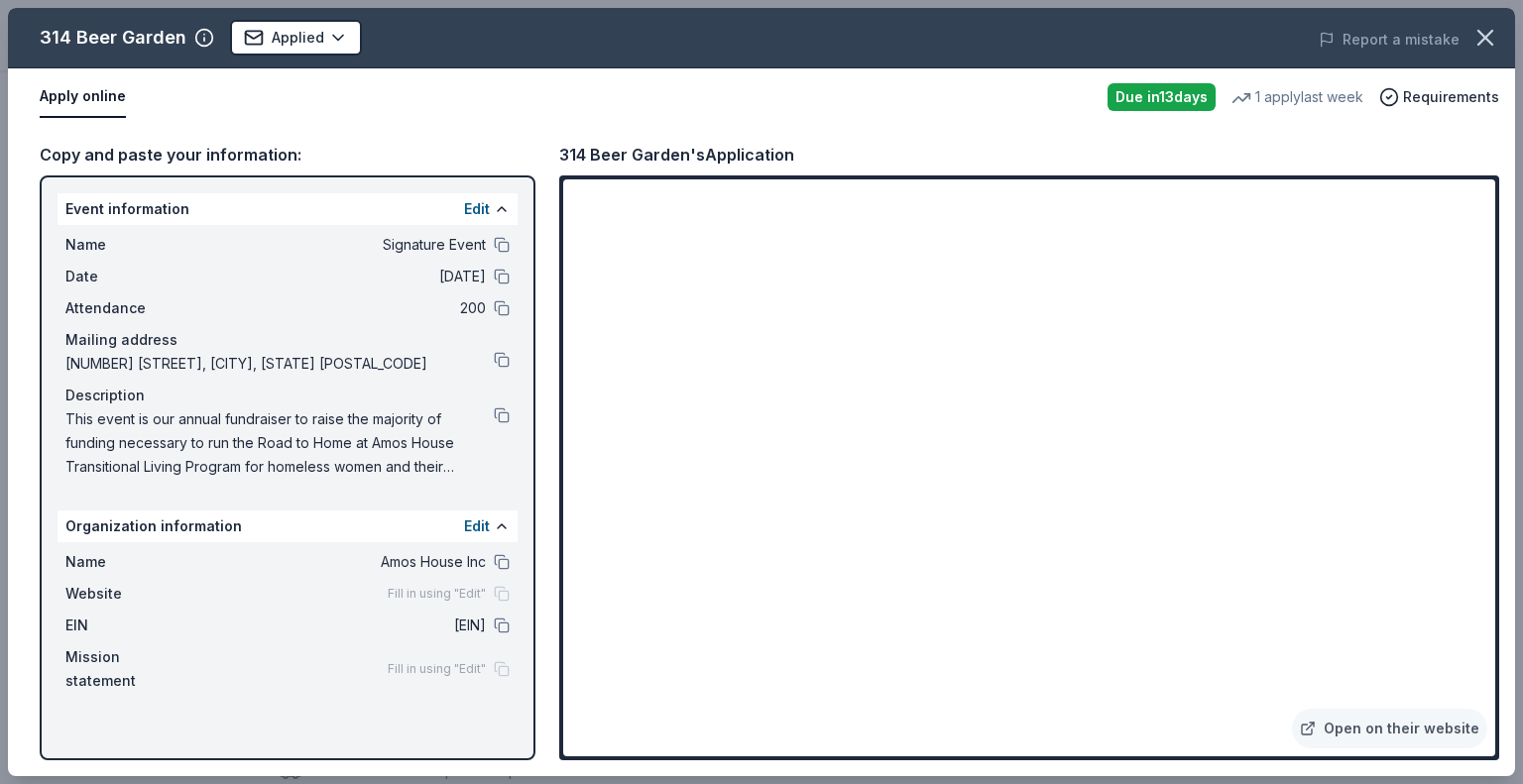 drag, startPoint x: 409, startPoint y: 513, endPoint x: 186, endPoint y: 693, distance: 286.58158 